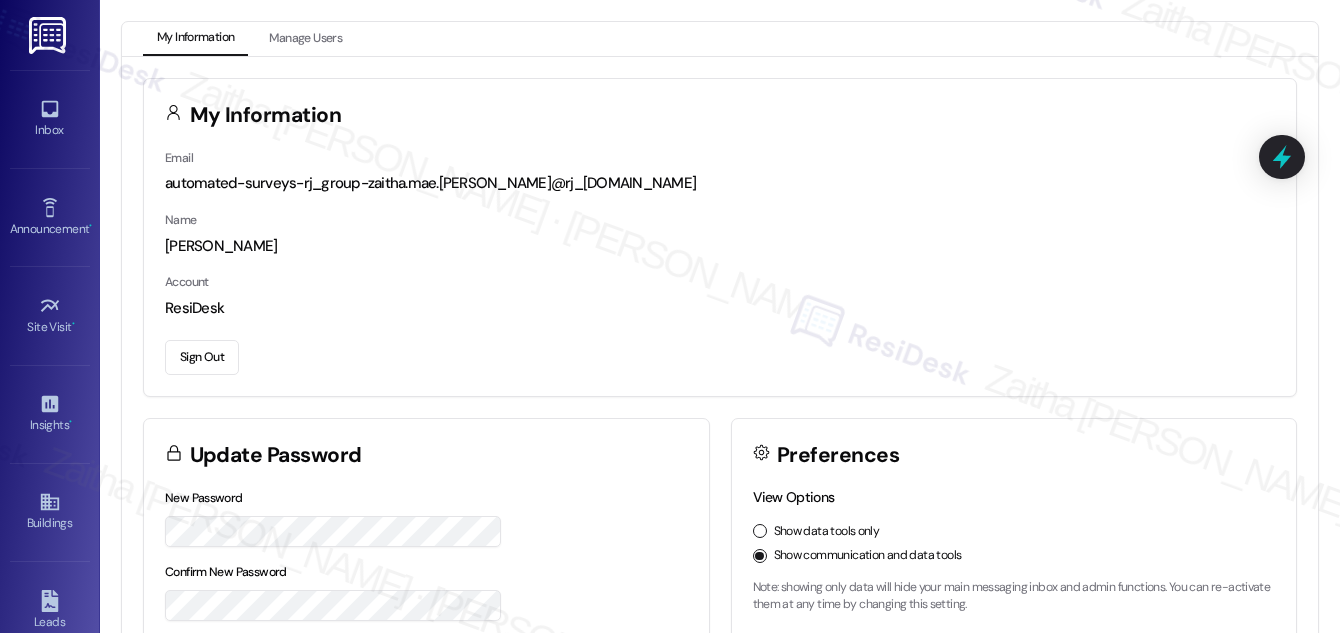 scroll, scrollTop: 0, scrollLeft: 0, axis: both 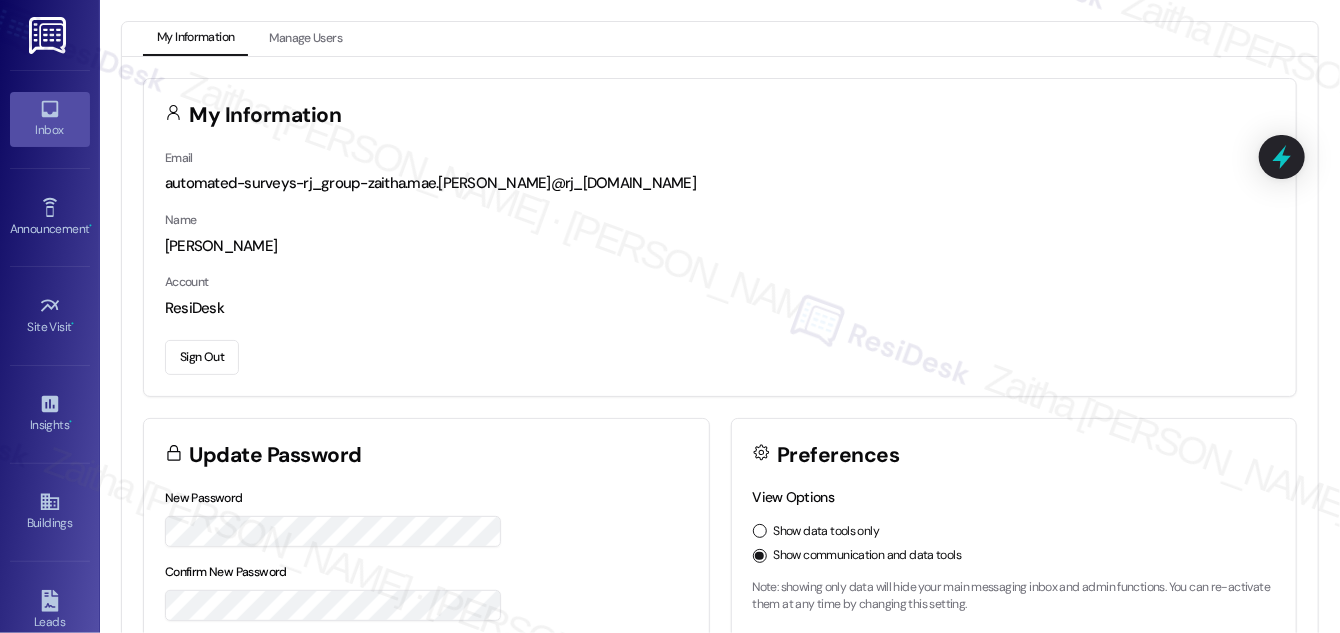 click on "Inbox" at bounding box center [50, 130] 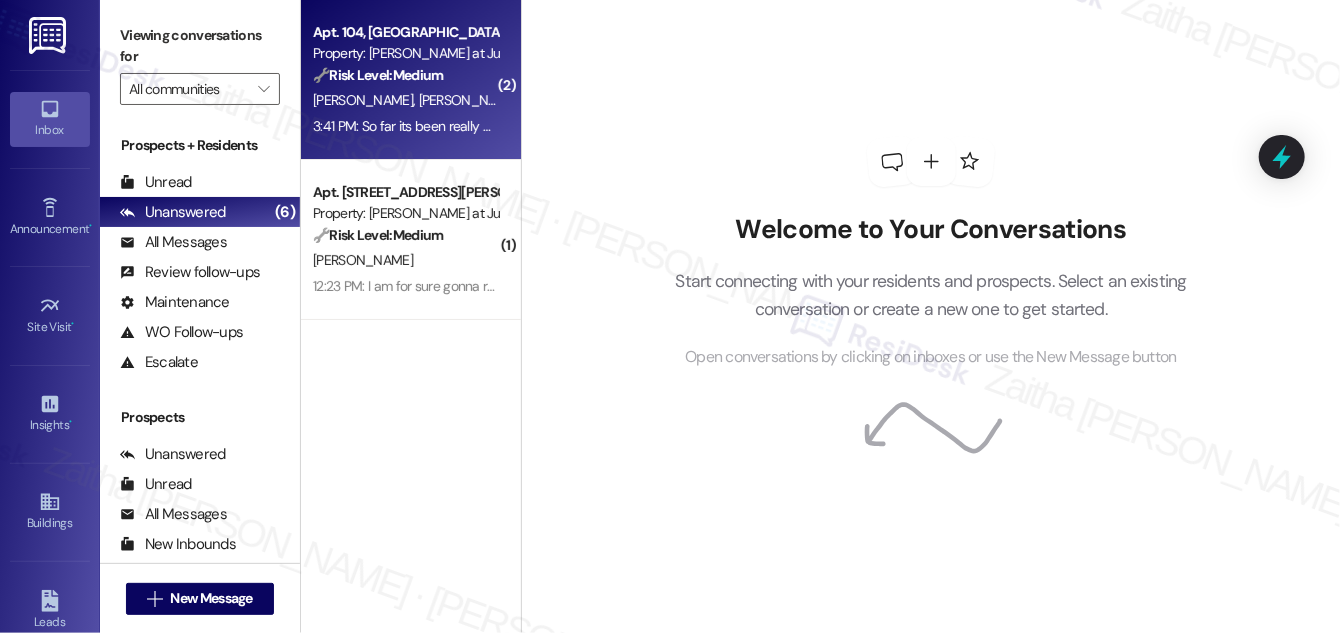click on "[PERSON_NAME] [PERSON_NAME]" at bounding box center (405, 100) 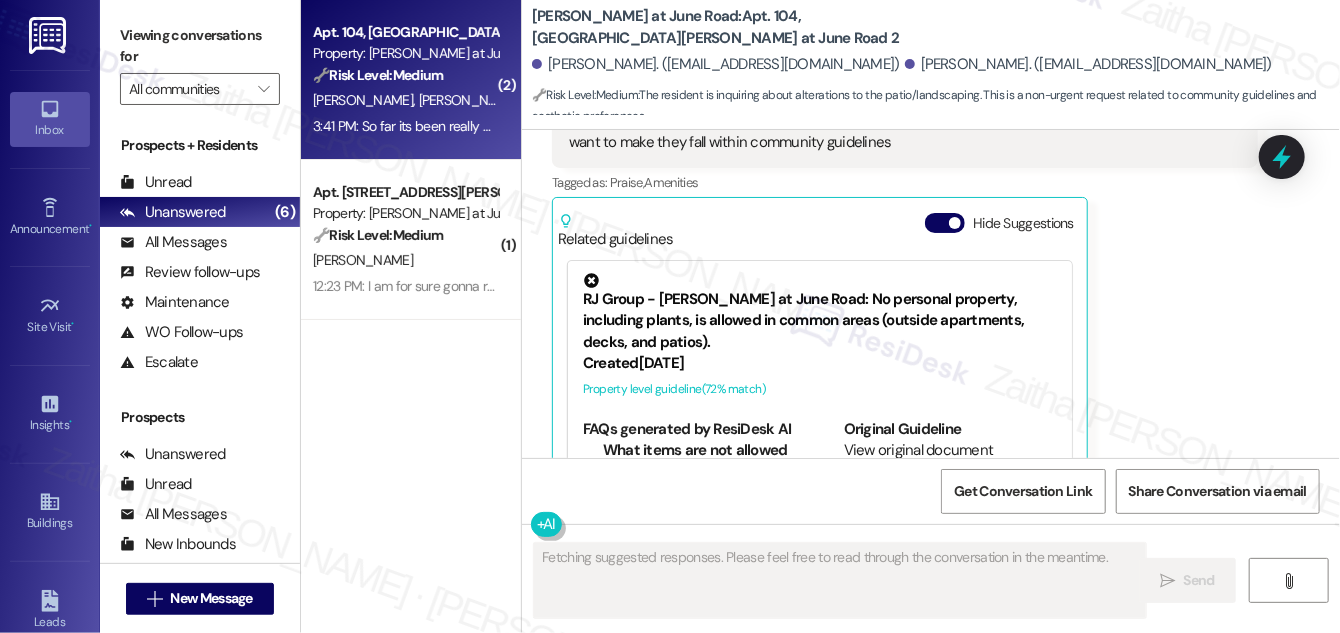 scroll, scrollTop: 2158, scrollLeft: 0, axis: vertical 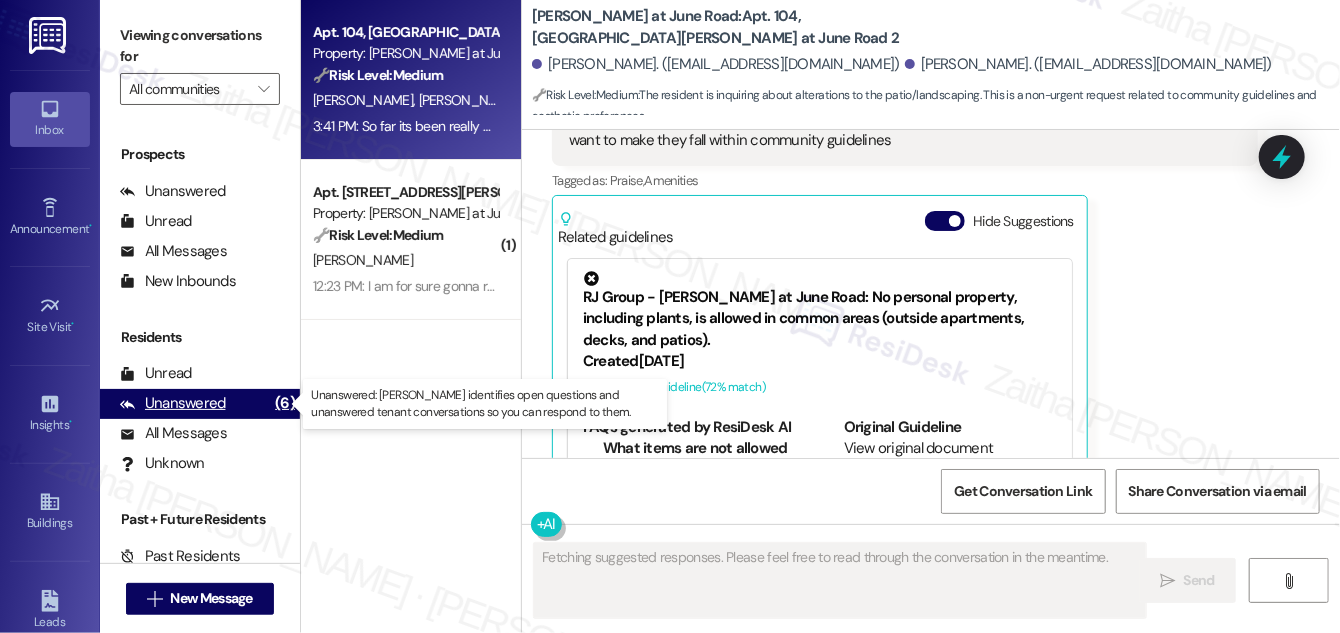 click on "Unanswered" at bounding box center [173, 403] 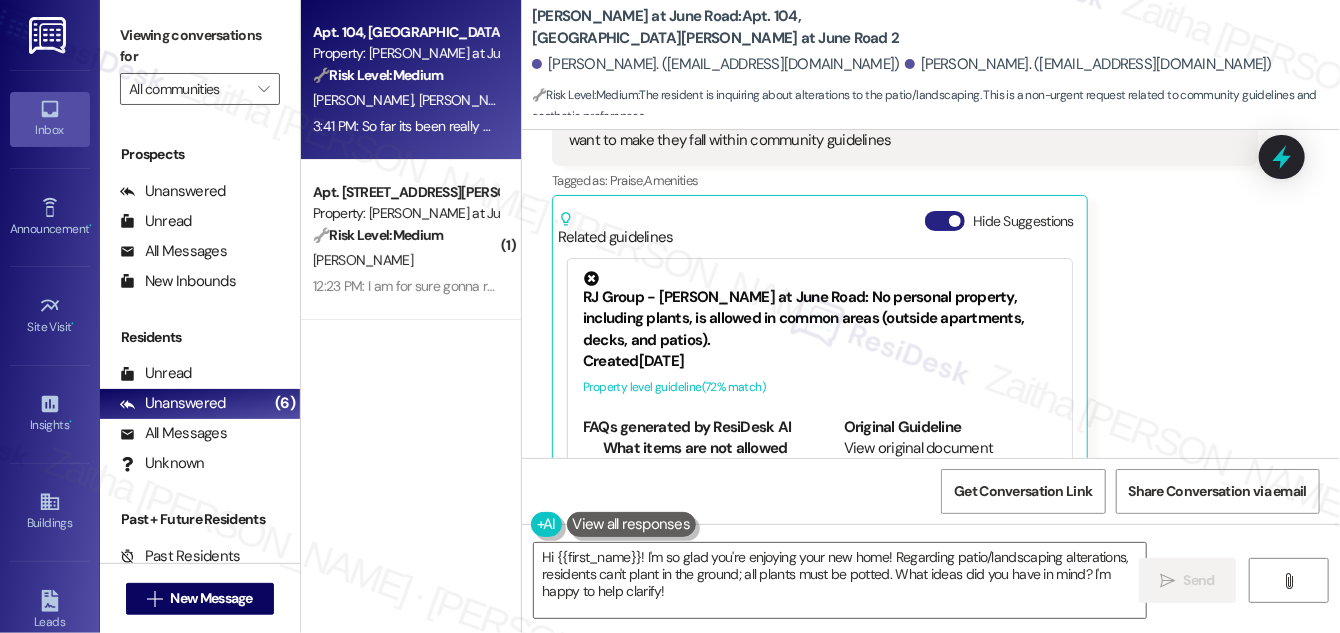 click on "Hide Suggestions" at bounding box center (945, 221) 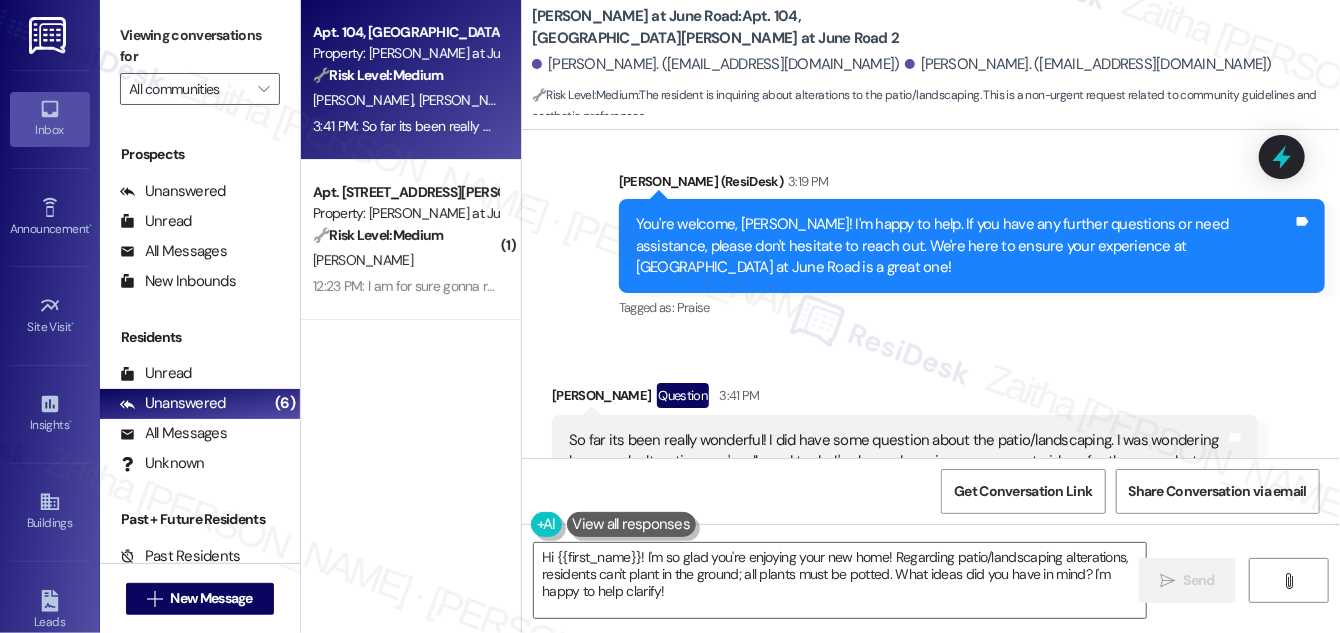 scroll, scrollTop: 1906, scrollLeft: 0, axis: vertical 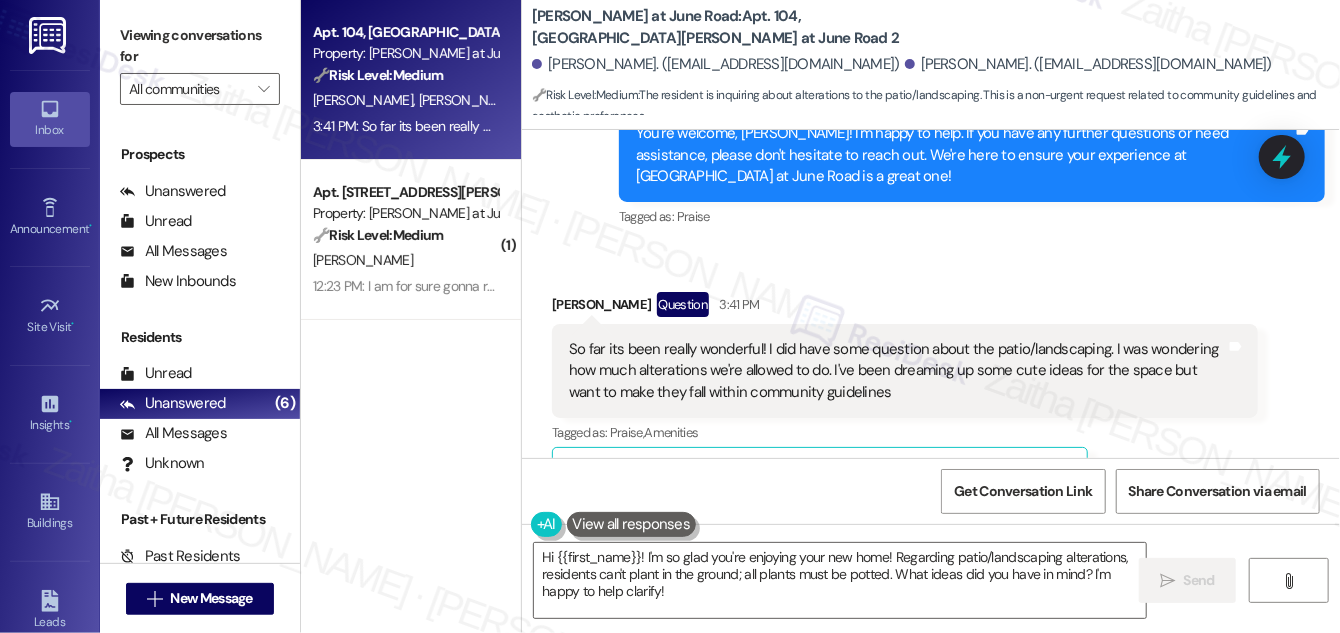 click on "Show suggestions" at bounding box center [941, 473] 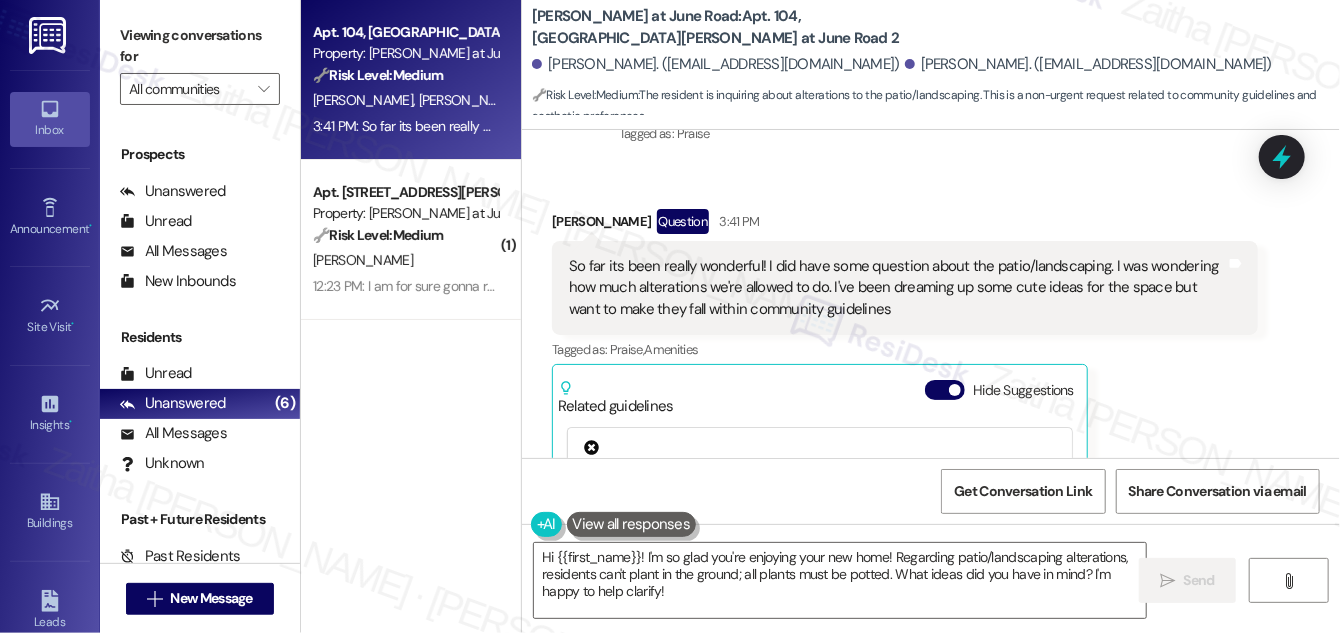 scroll, scrollTop: 2159, scrollLeft: 0, axis: vertical 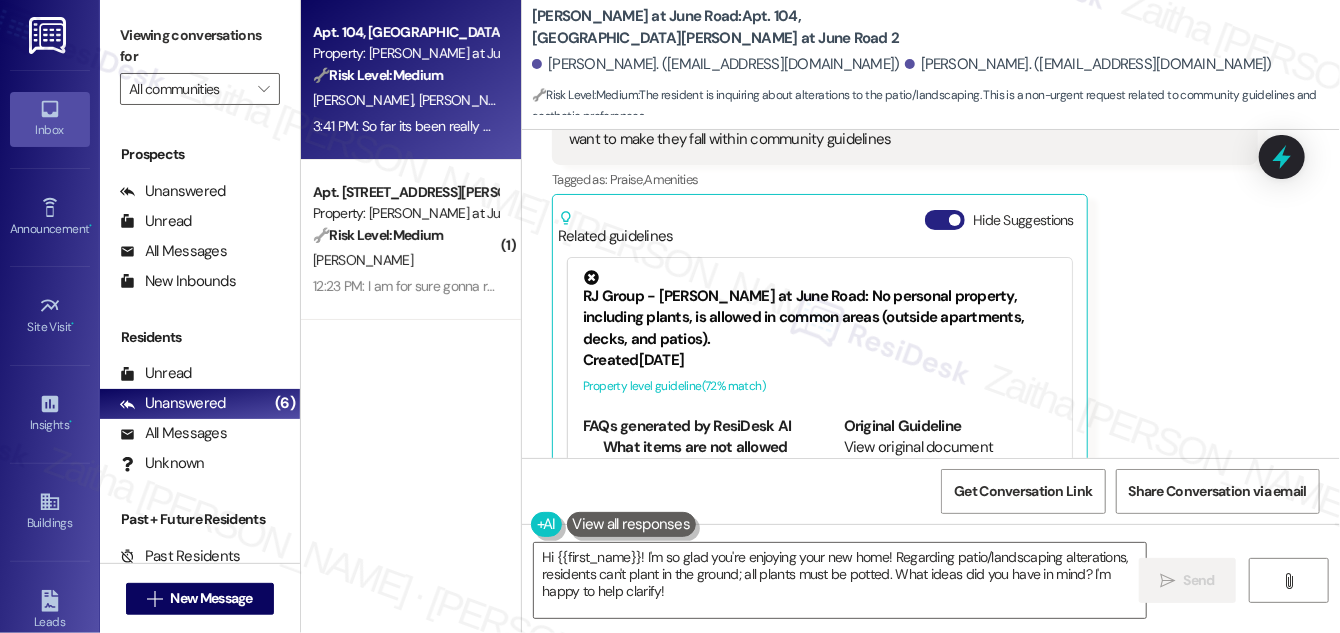 click on "Hide Suggestions" at bounding box center [945, 220] 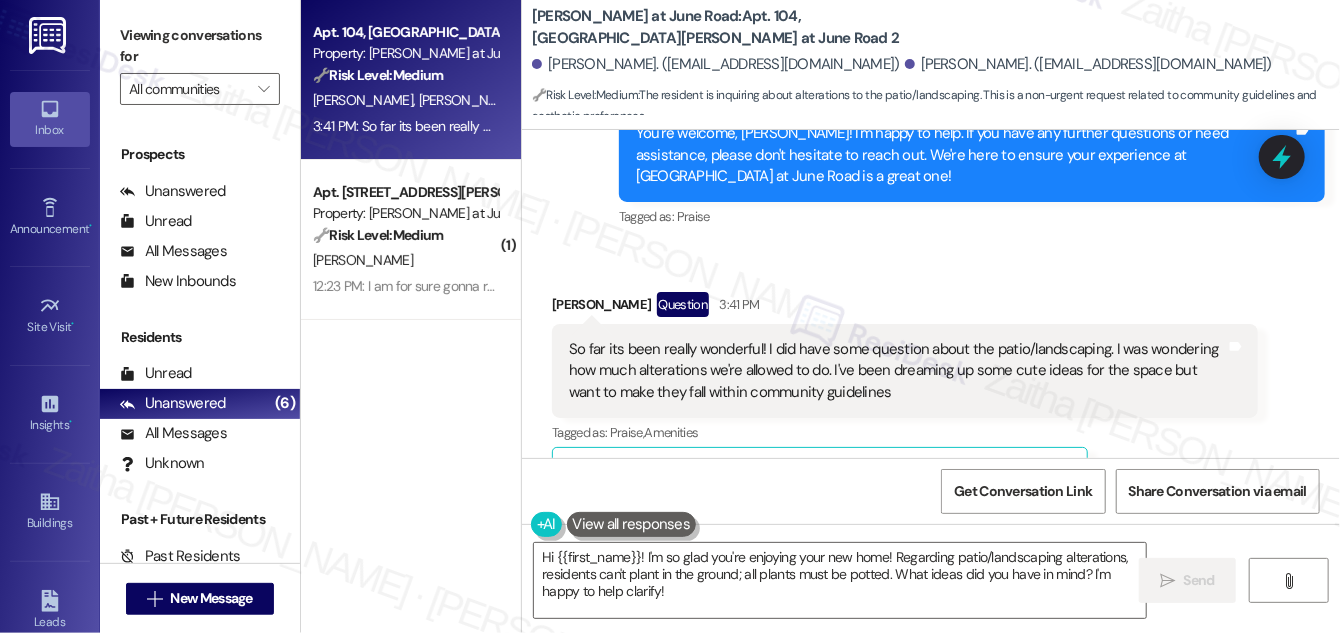 scroll, scrollTop: 1816, scrollLeft: 0, axis: vertical 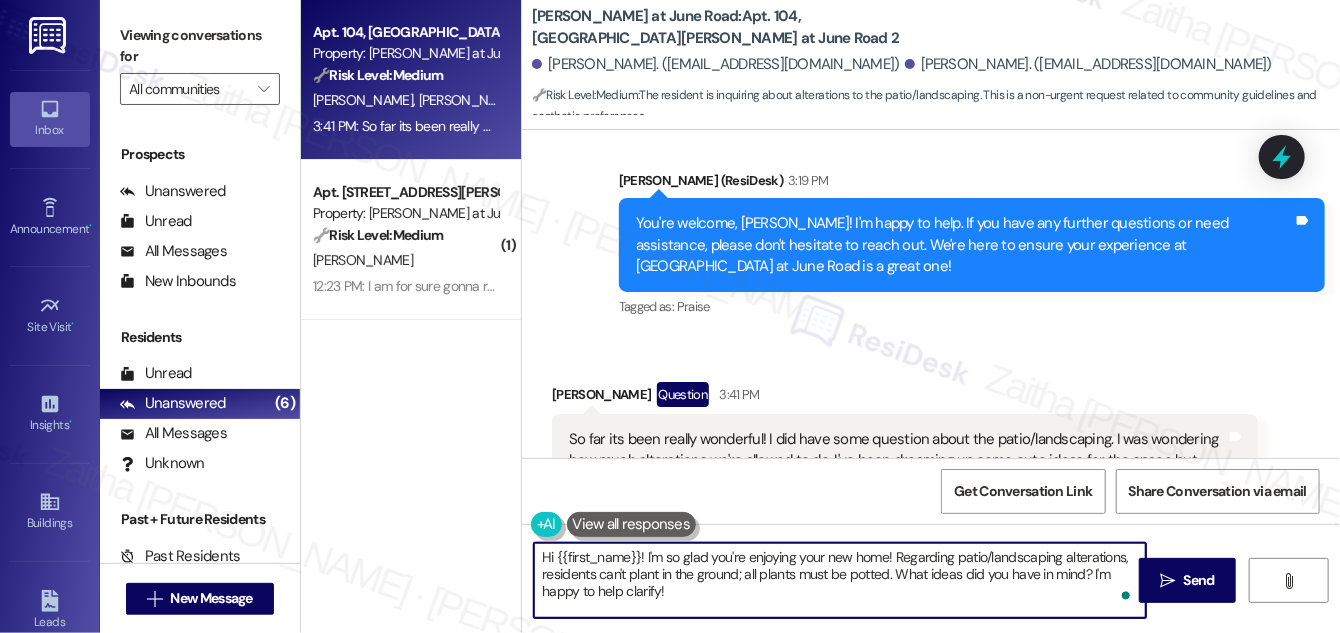 drag, startPoint x: 645, startPoint y: 554, endPoint x: 539, endPoint y: 557, distance: 106.04244 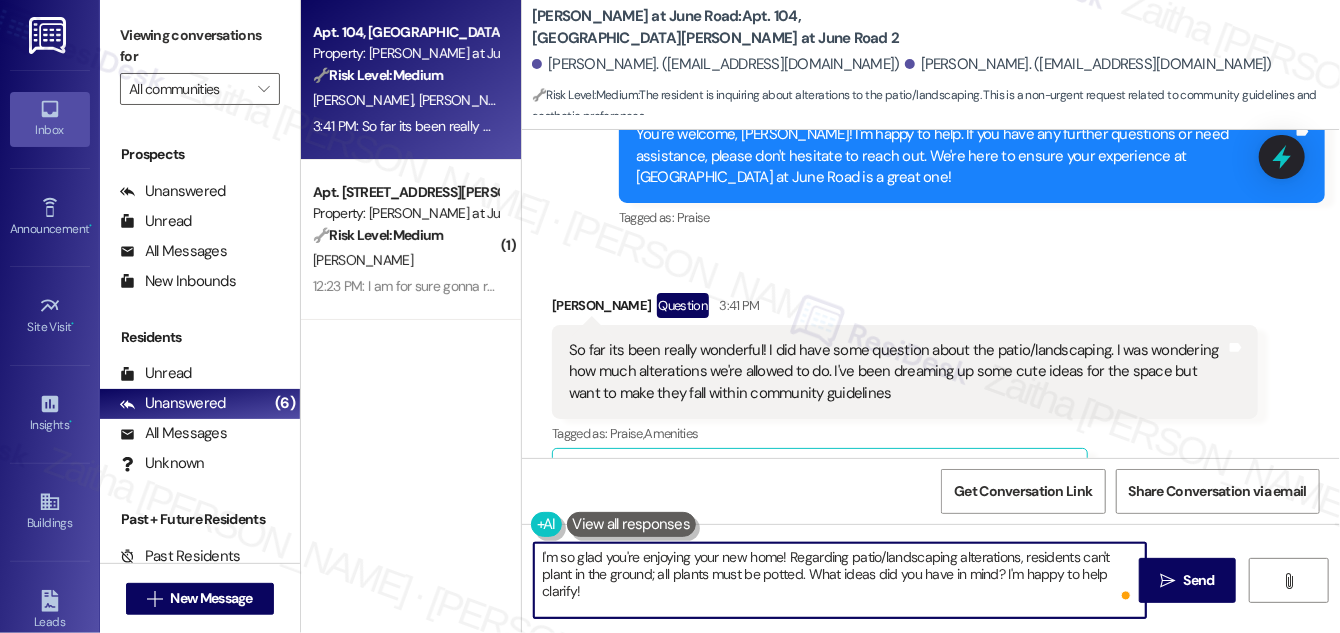scroll, scrollTop: 1906, scrollLeft: 0, axis: vertical 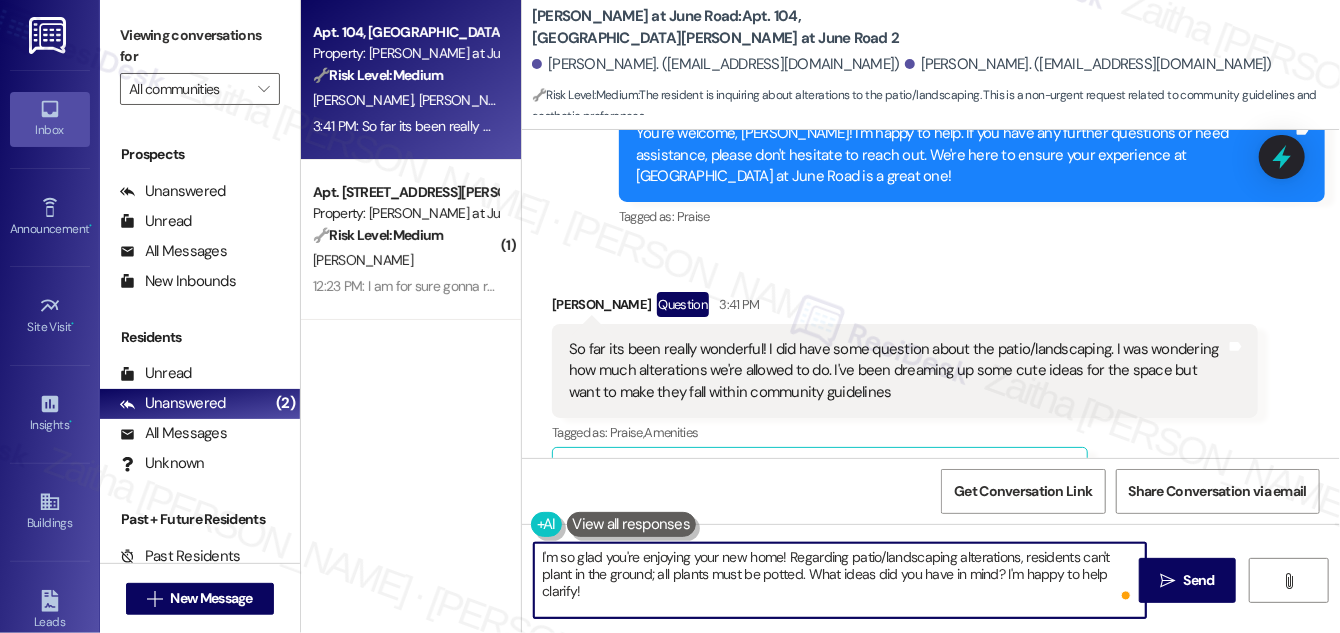 type on "I'm so glad you're enjoying your new home! Regarding patio/landscaping alterations, residents can't plant in the ground; all plants must be potted. What ideas did you have in mind? I'm happy to help clarify!" 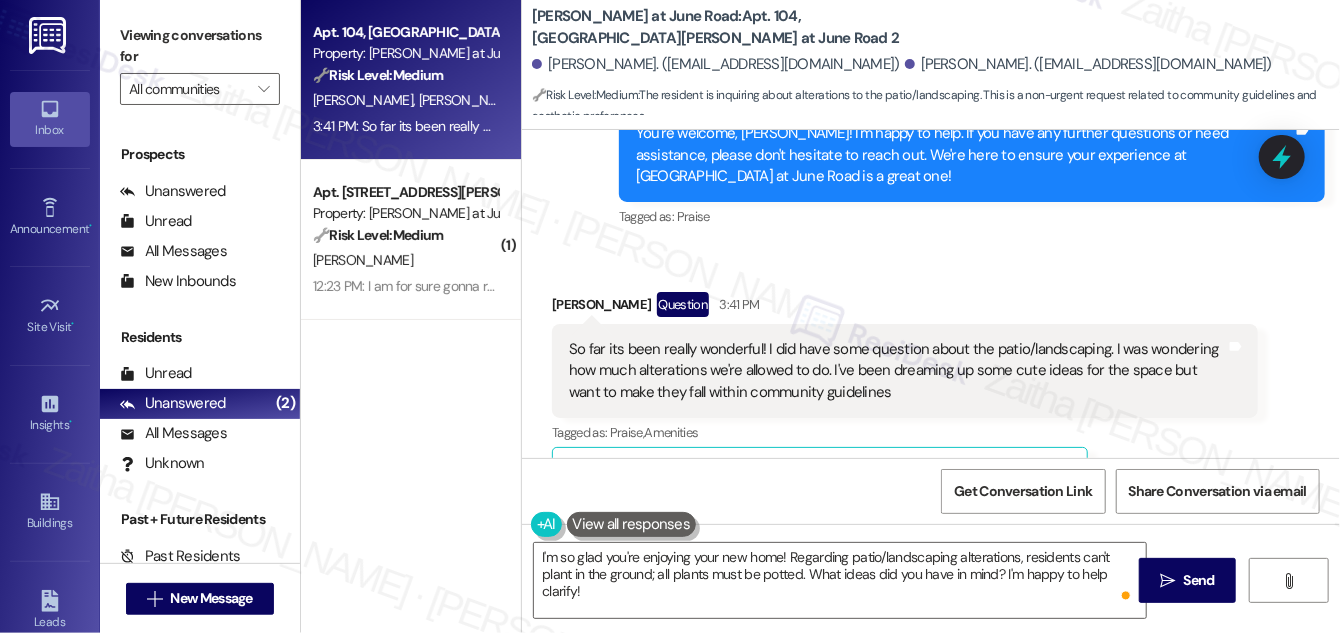 click on "Show suggestions" at bounding box center [941, 473] 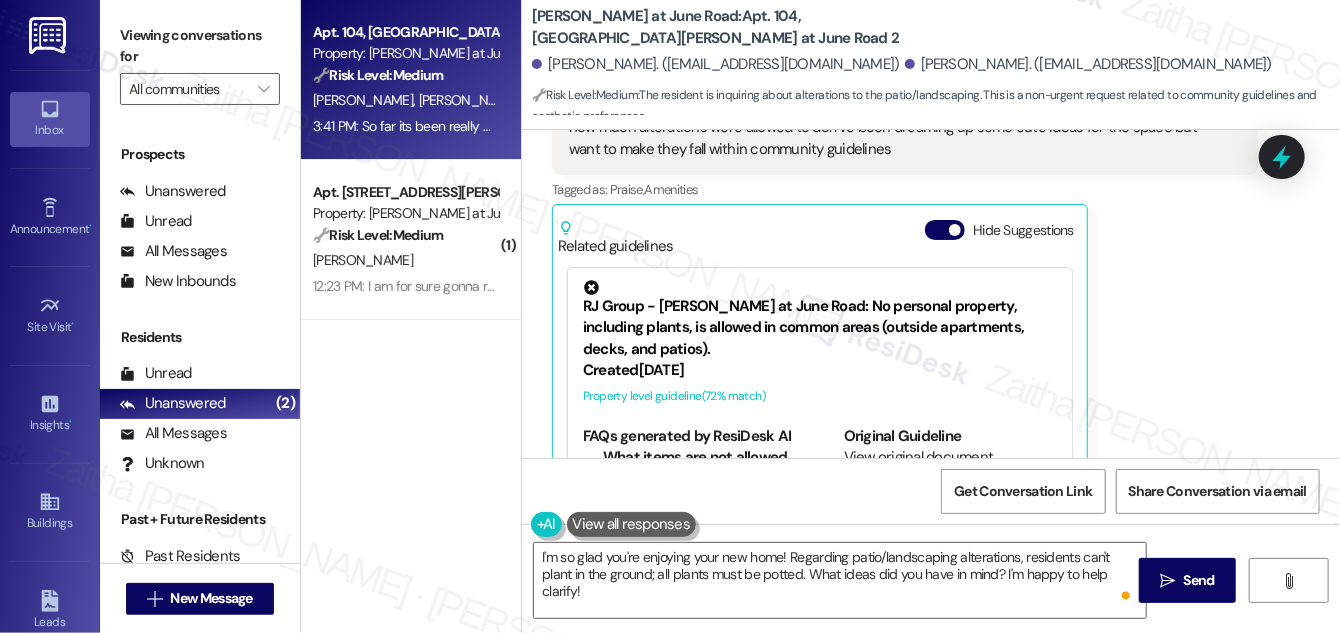 scroll, scrollTop: 2159, scrollLeft: 0, axis: vertical 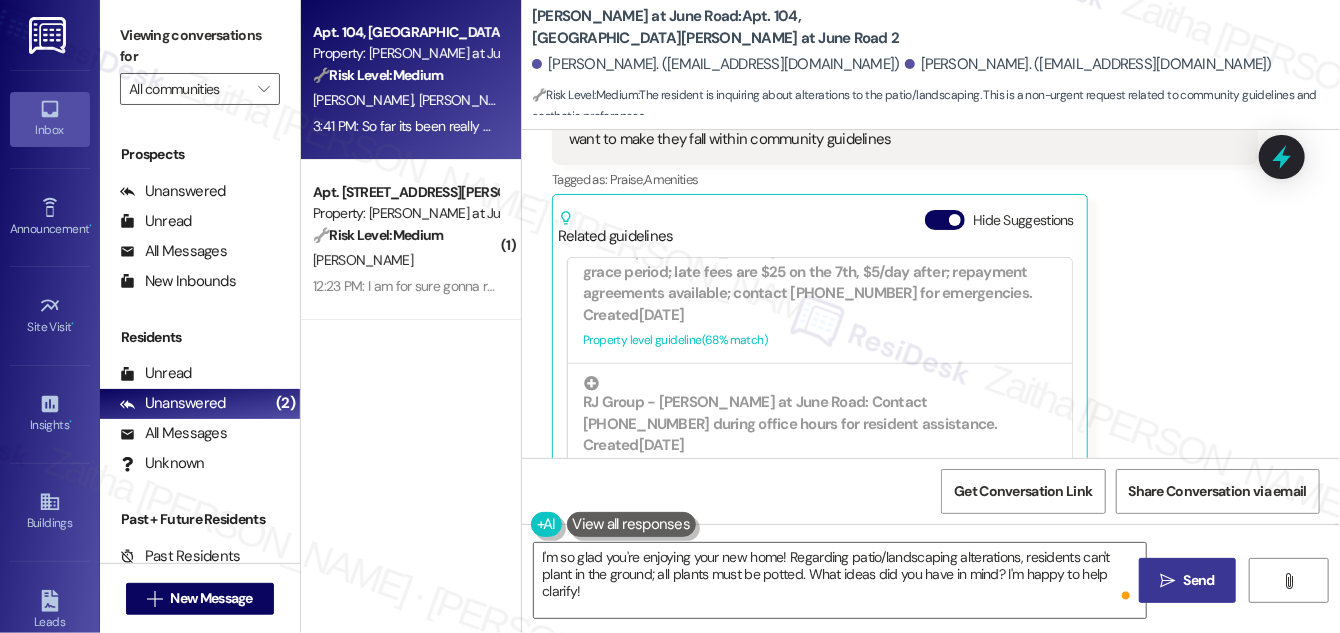 click on "" at bounding box center (1167, 581) 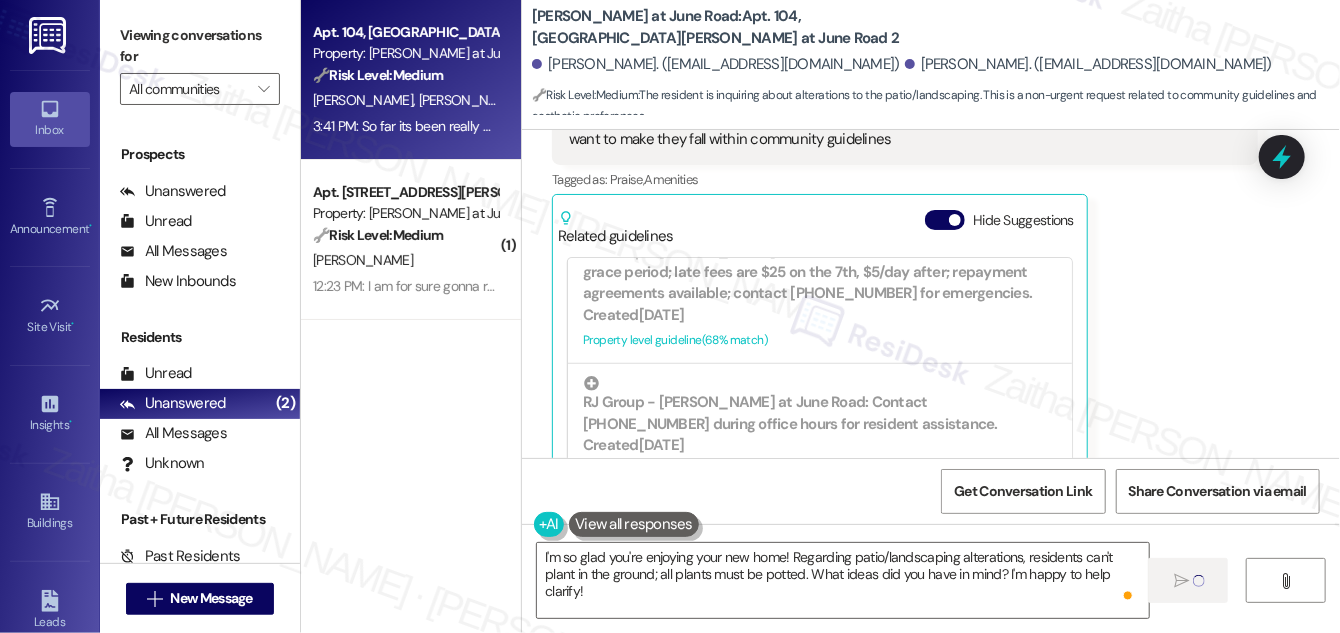 type 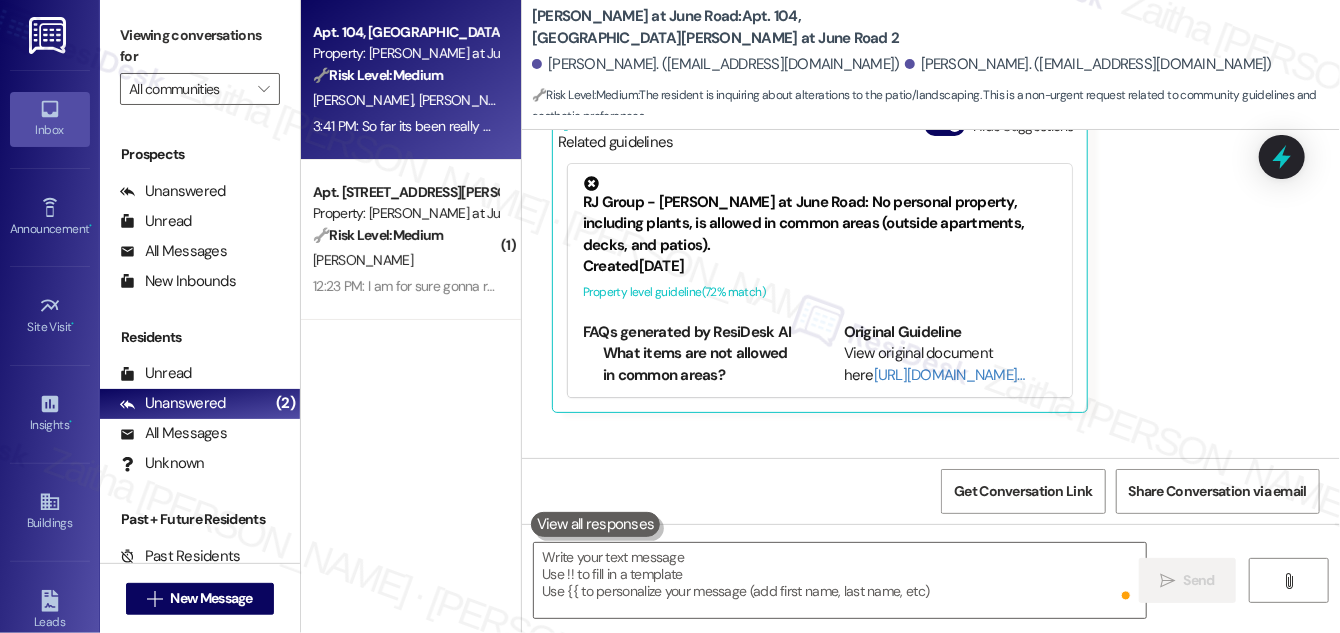 scroll, scrollTop: 2320, scrollLeft: 0, axis: vertical 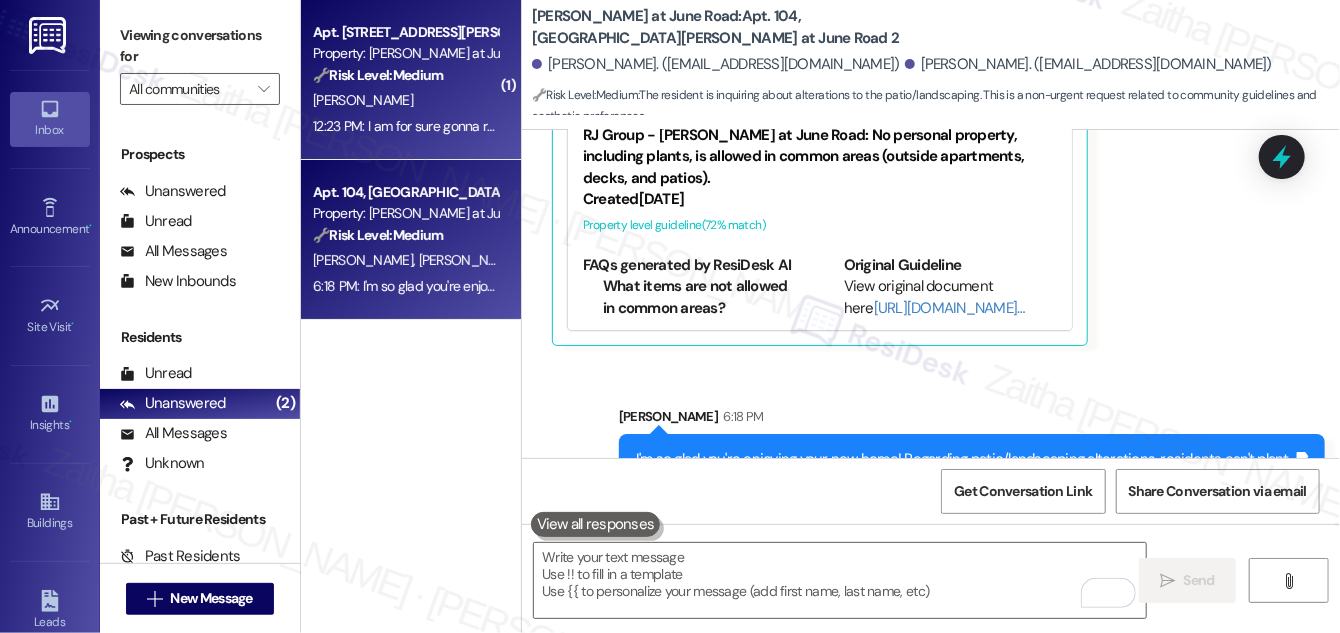 click on "[PERSON_NAME]" at bounding box center (405, 100) 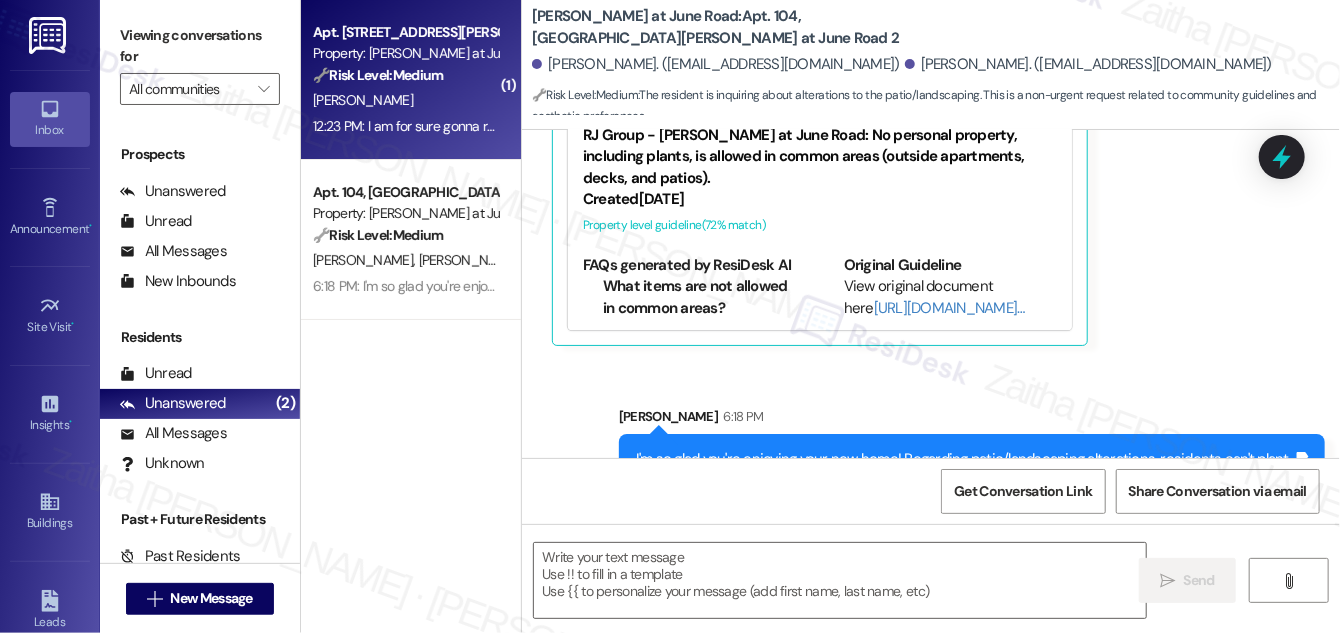 type on "Fetching suggested responses. Please feel free to read through the conversation in the meantime." 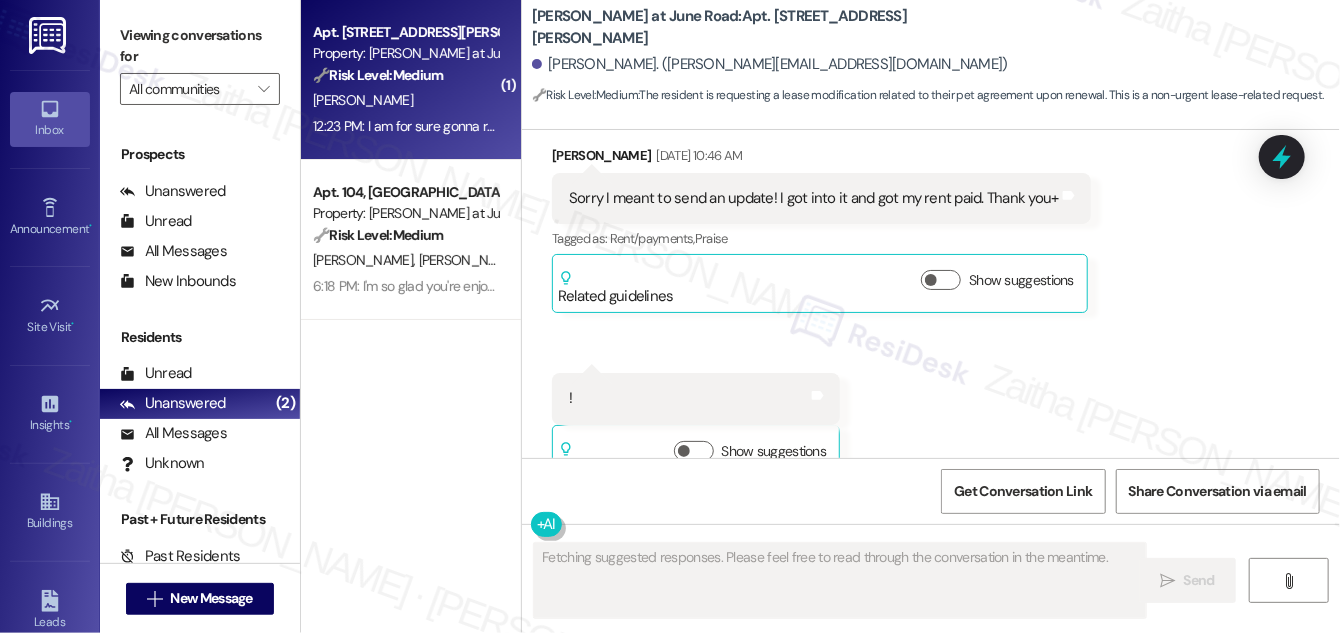 scroll, scrollTop: 10992, scrollLeft: 0, axis: vertical 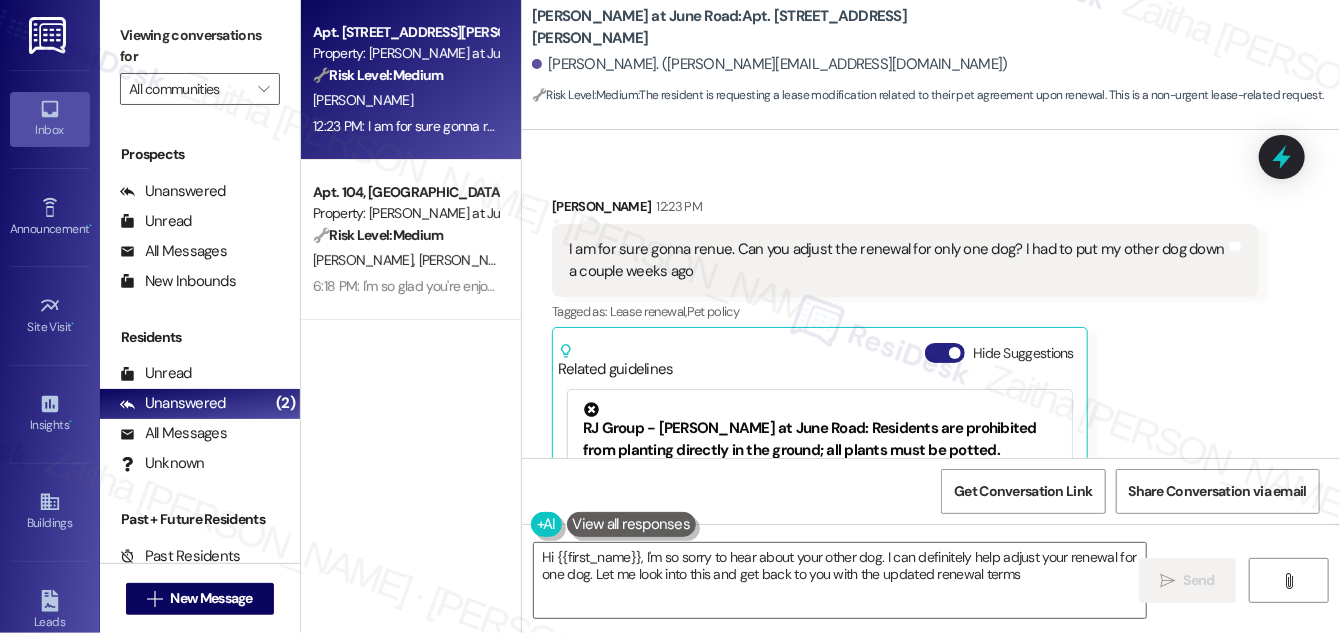 type on "Hi {{first_name}}, I'm so sorry to hear about your other dog. I can definitely help adjust your renewal for one dog. Let me look into this and get back to you with the updated renewal terms." 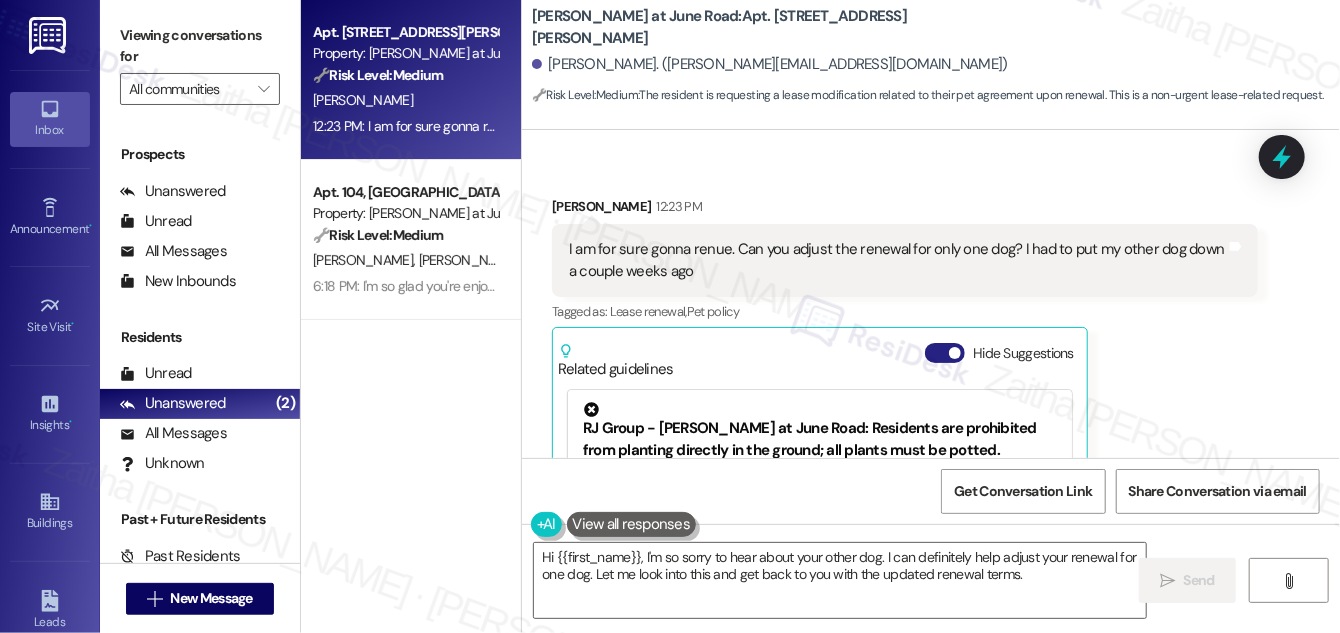 click on "Hide Suggestions" at bounding box center [945, 353] 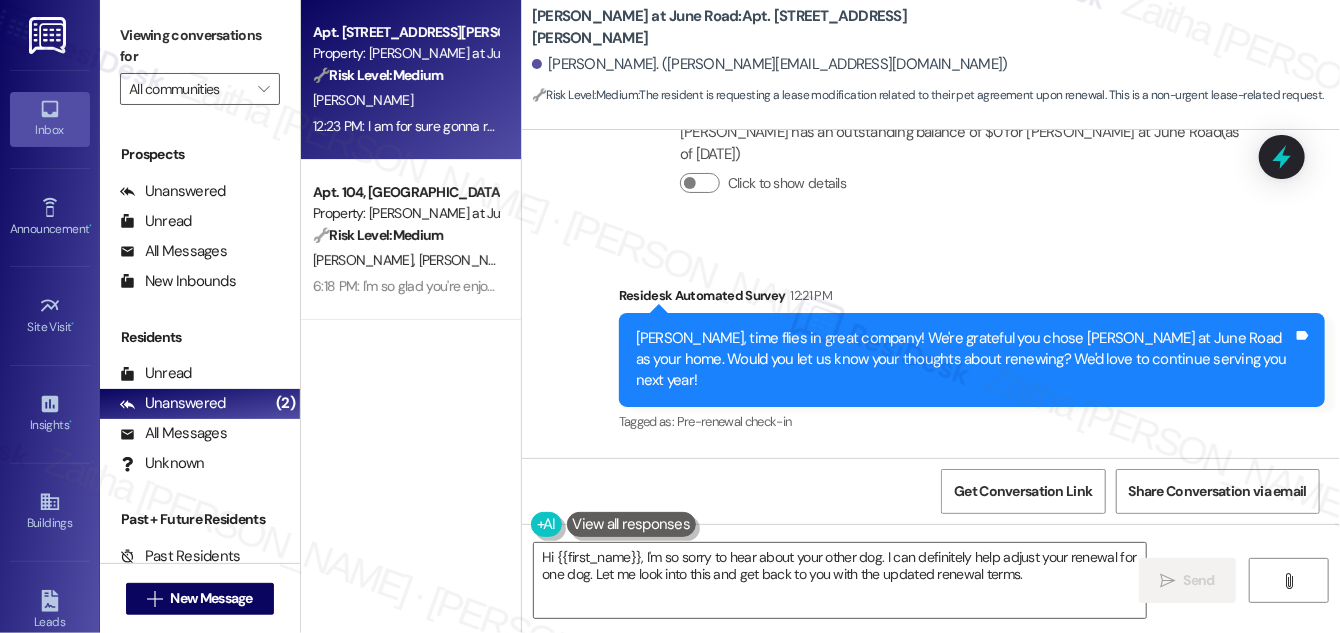 scroll, scrollTop: 10739, scrollLeft: 0, axis: vertical 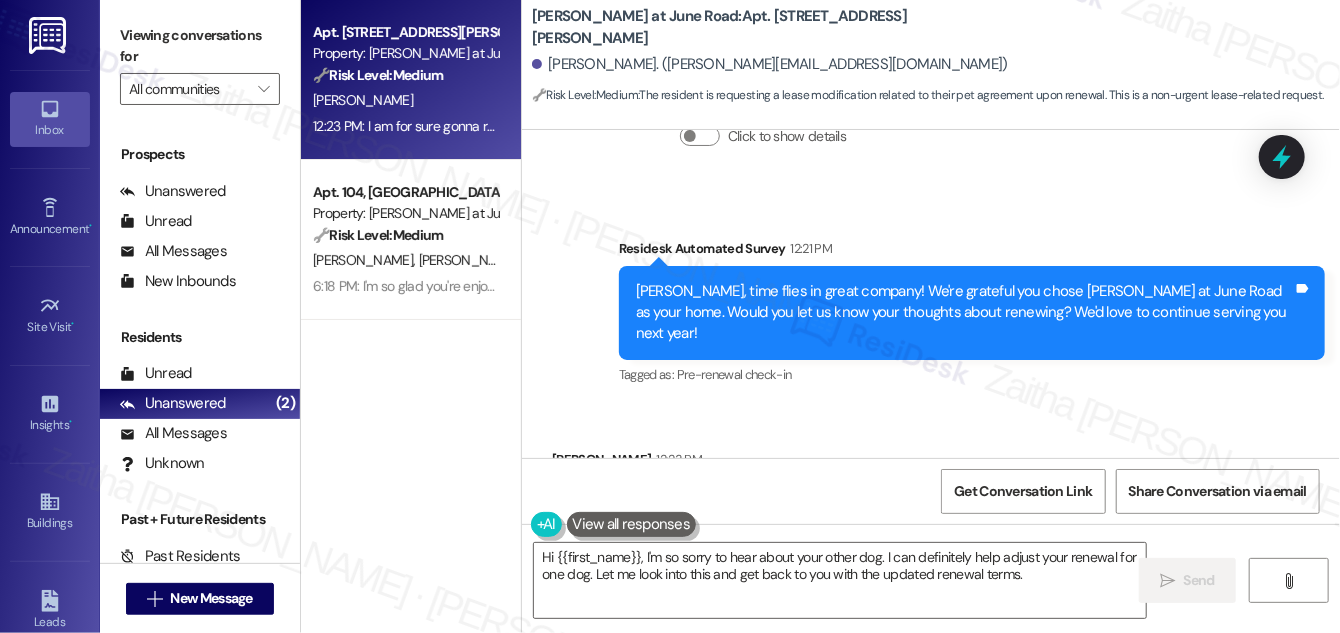 click on "Show suggestions" at bounding box center [941, 606] 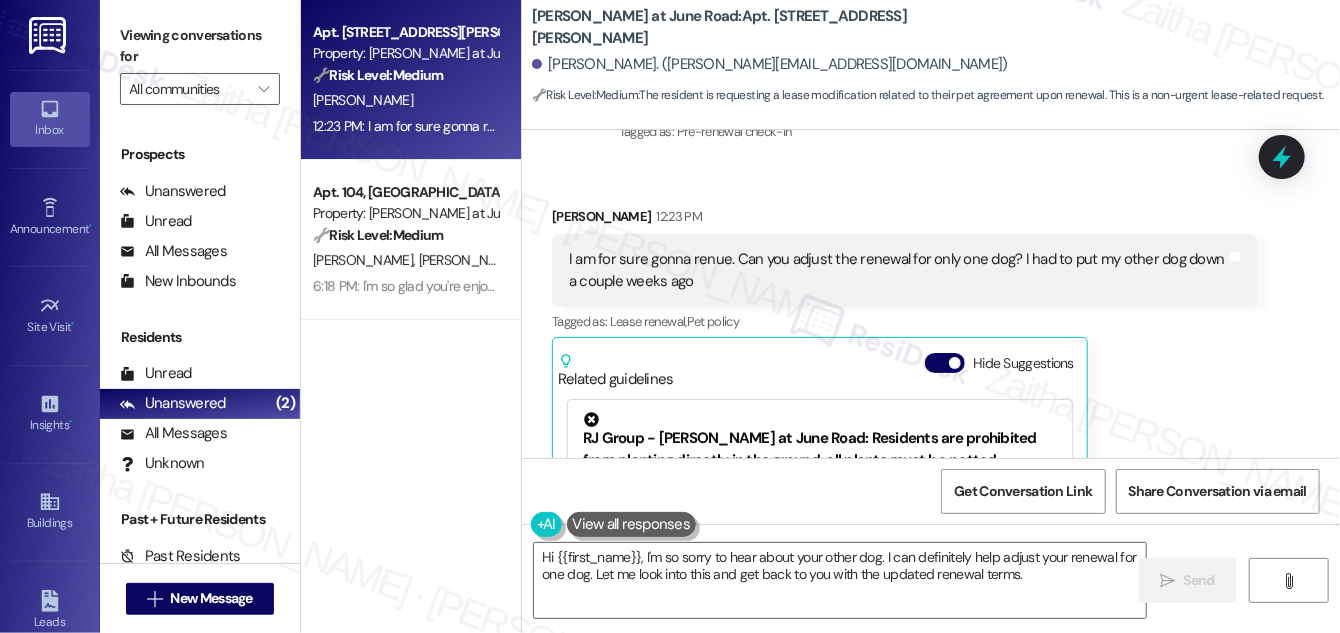 scroll, scrollTop: 10992, scrollLeft: 0, axis: vertical 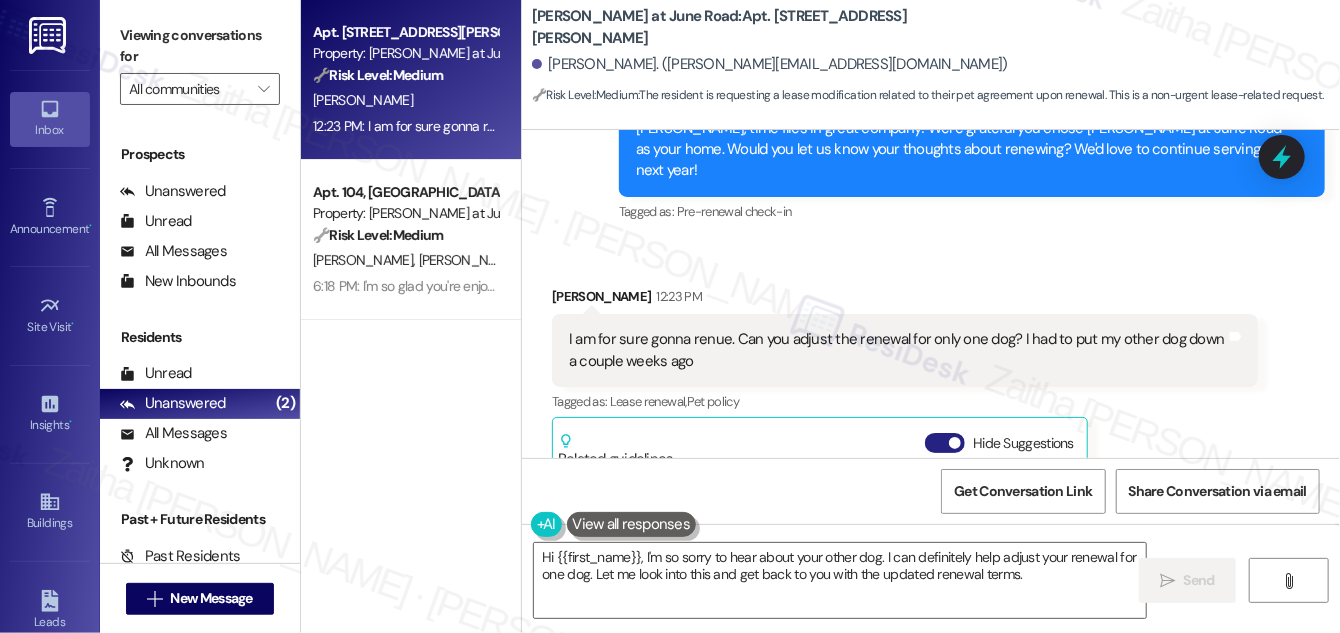 click on "Hide Suggestions" at bounding box center [945, 443] 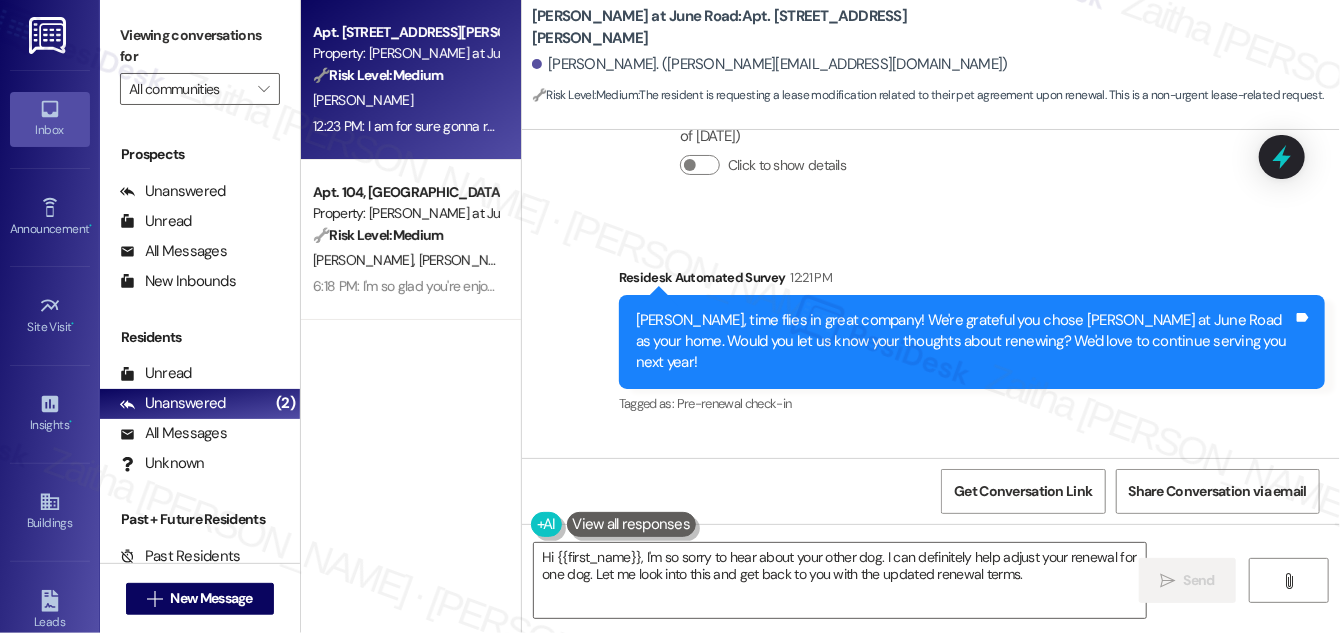 scroll, scrollTop: 10739, scrollLeft: 0, axis: vertical 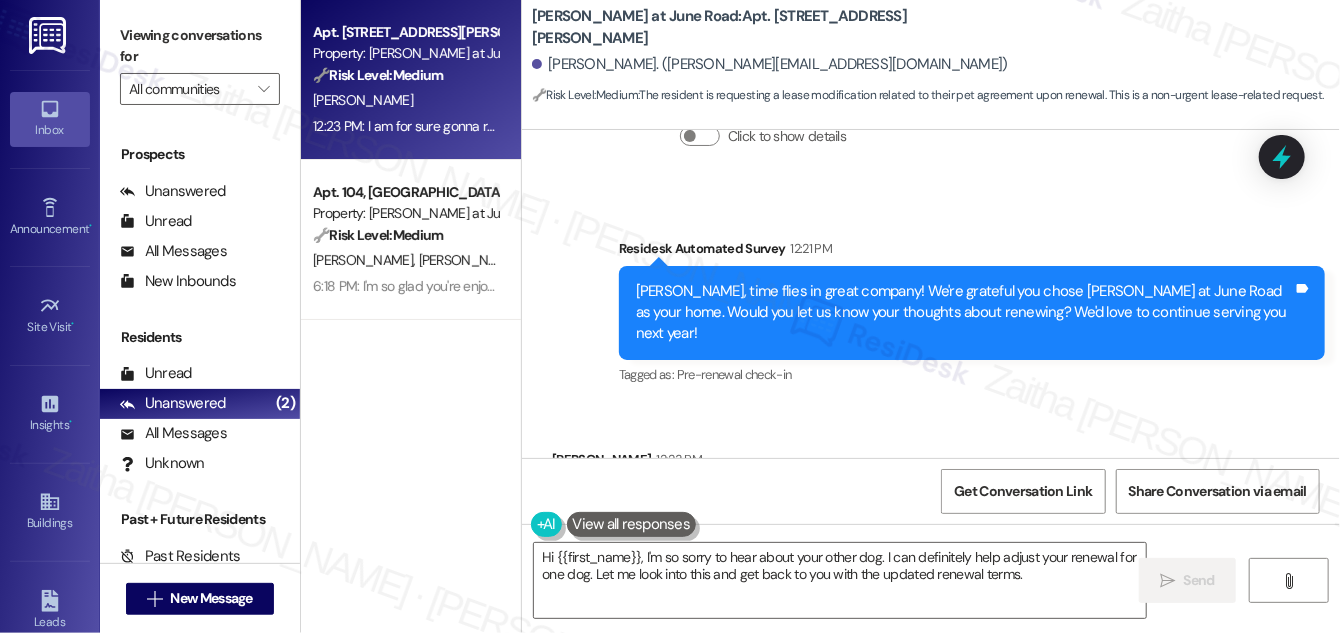 drag, startPoint x: 567, startPoint y: 306, endPoint x: 712, endPoint y: 339, distance: 148.70776 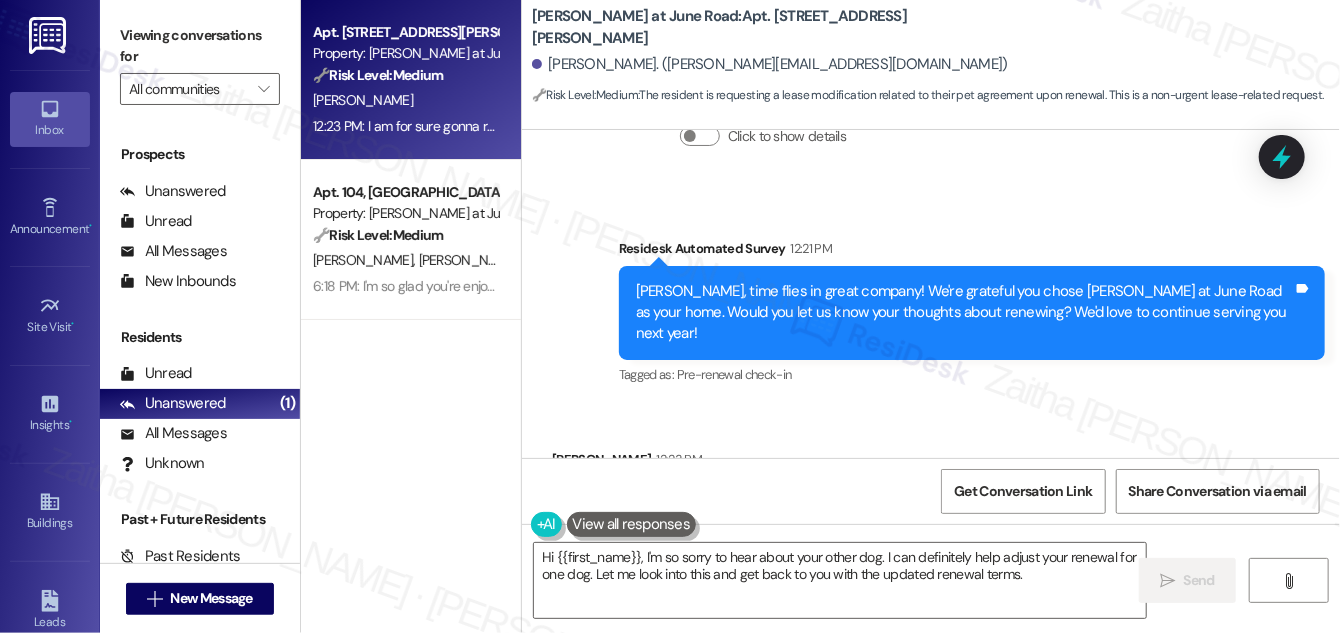 click on "[PERSON_NAME] 12:23 PM" at bounding box center (905, 463) 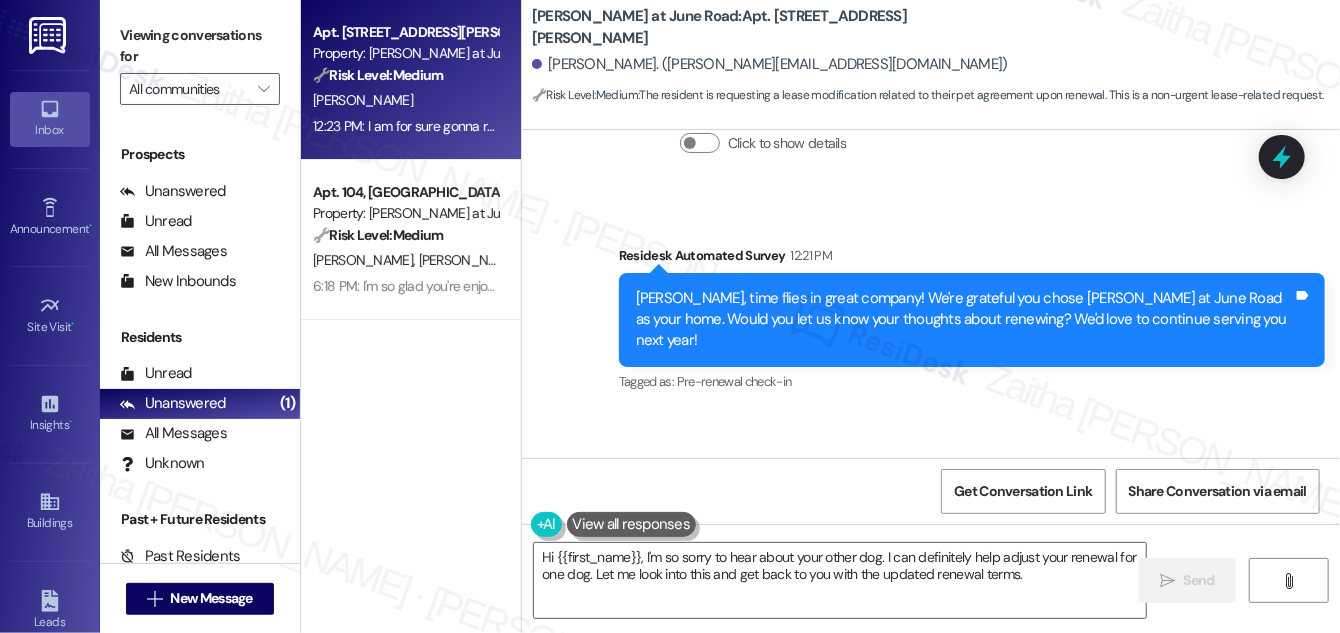 scroll, scrollTop: 10739, scrollLeft: 0, axis: vertical 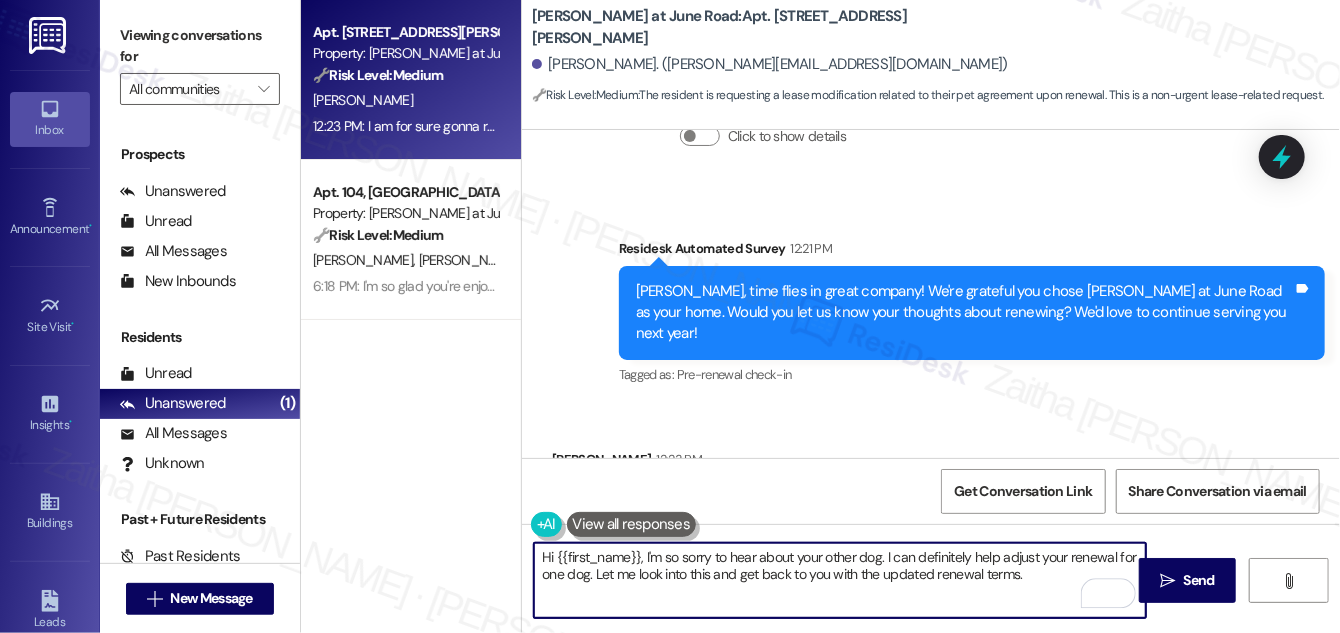 drag, startPoint x: 542, startPoint y: 557, endPoint x: 1027, endPoint y: 578, distance: 485.45444 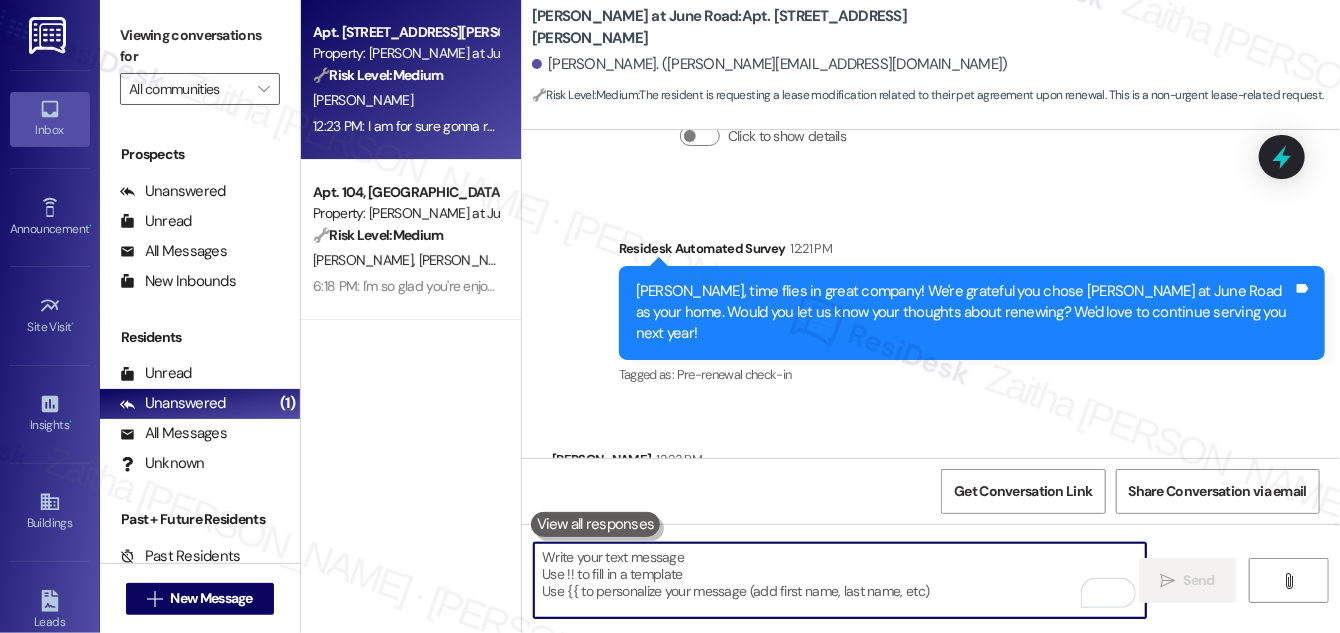 type 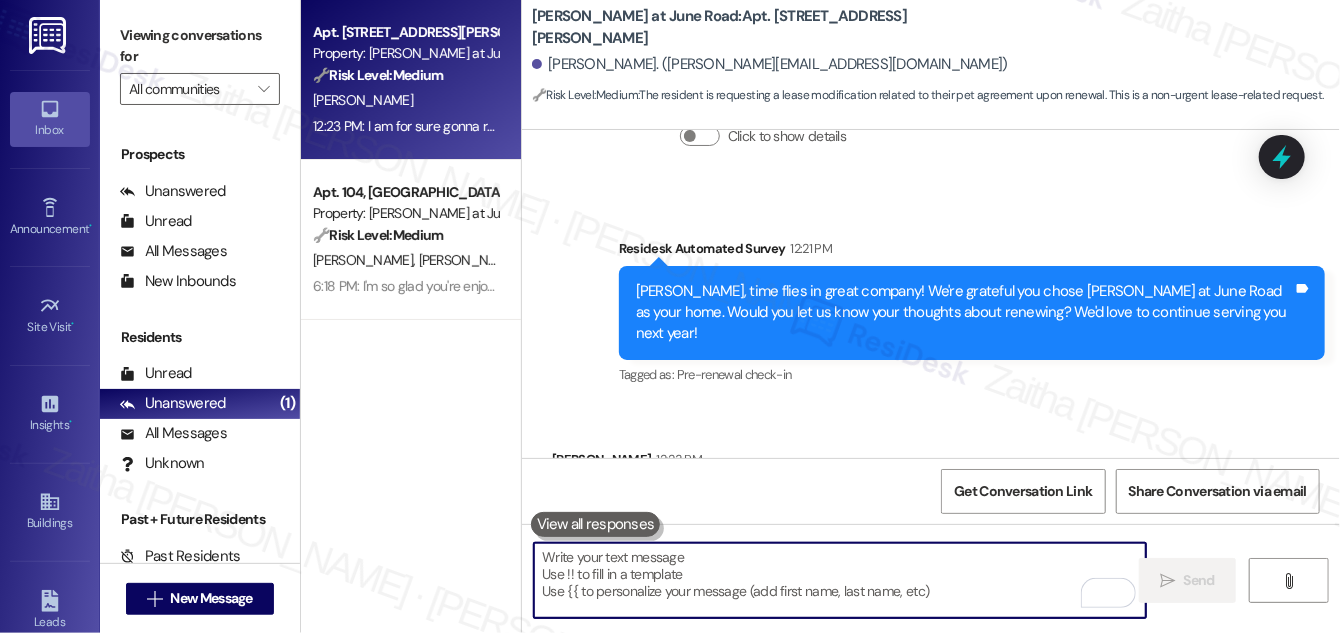 click at bounding box center (596, 524) 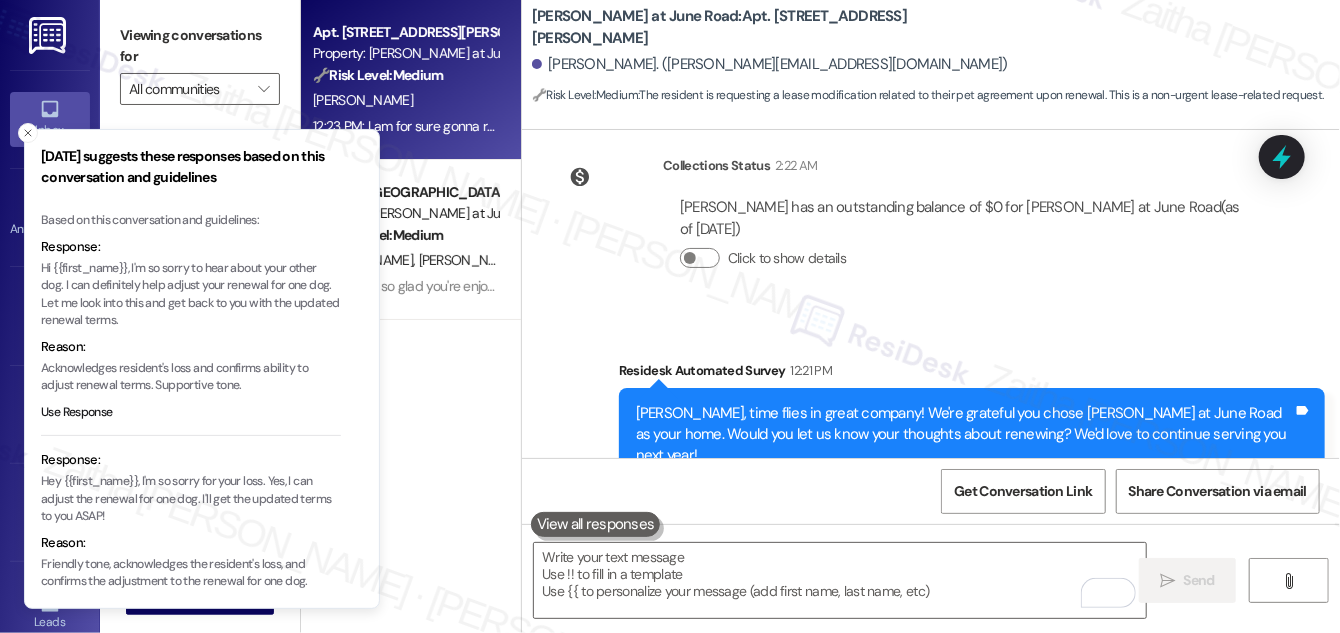 scroll, scrollTop: 10648, scrollLeft: 0, axis: vertical 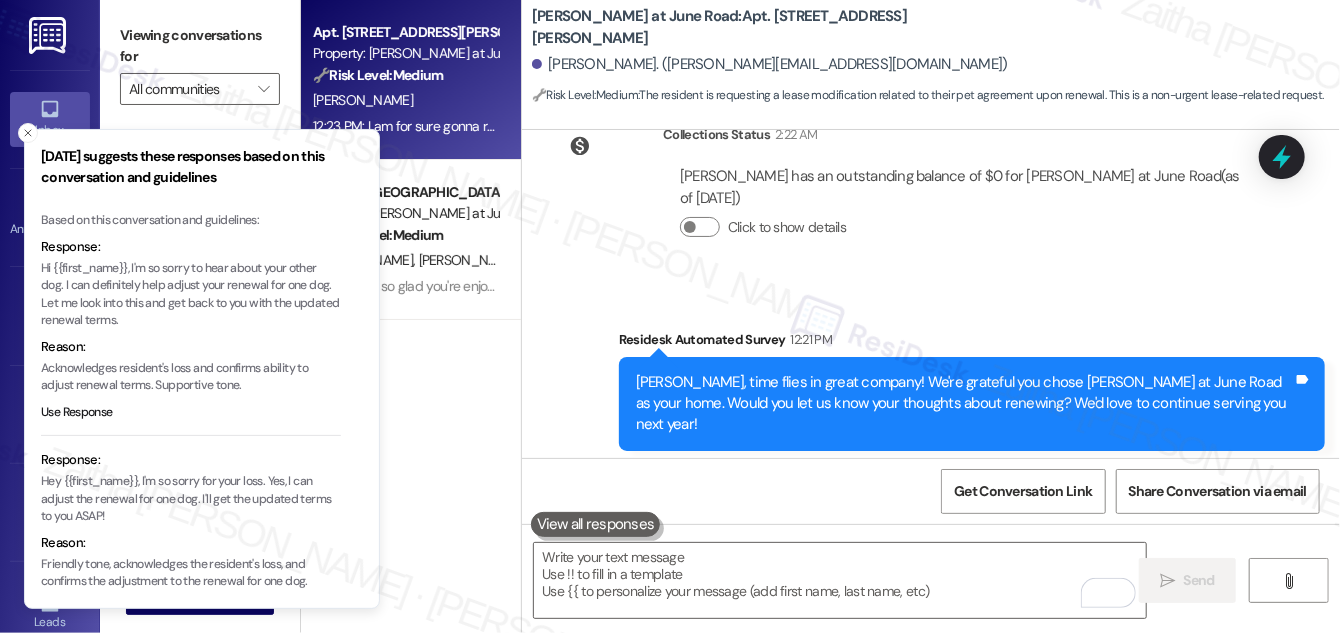 click on "Hi {{first_name}}, I'm so sorry to hear about your other dog. I can definitely help adjust your renewal for one dog. Let me look into this and get back to you with the updated renewal terms." at bounding box center (191, 295) 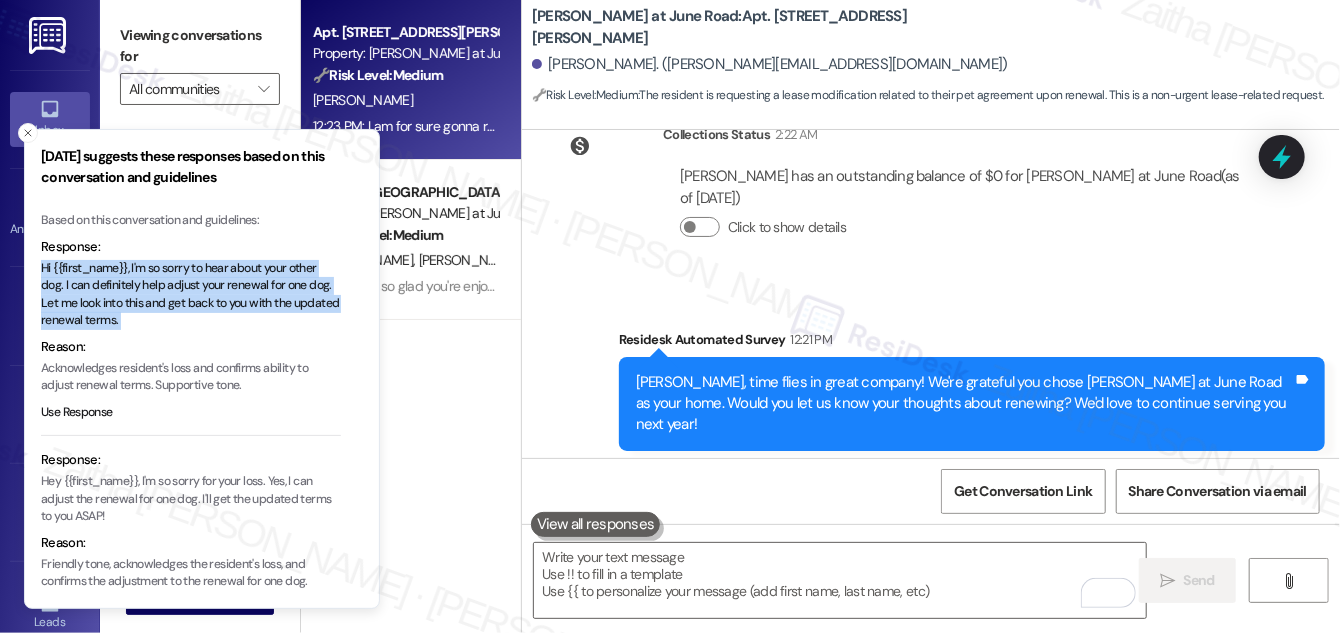 drag, startPoint x: 42, startPoint y: 266, endPoint x: 173, endPoint y: 320, distance: 141.69333 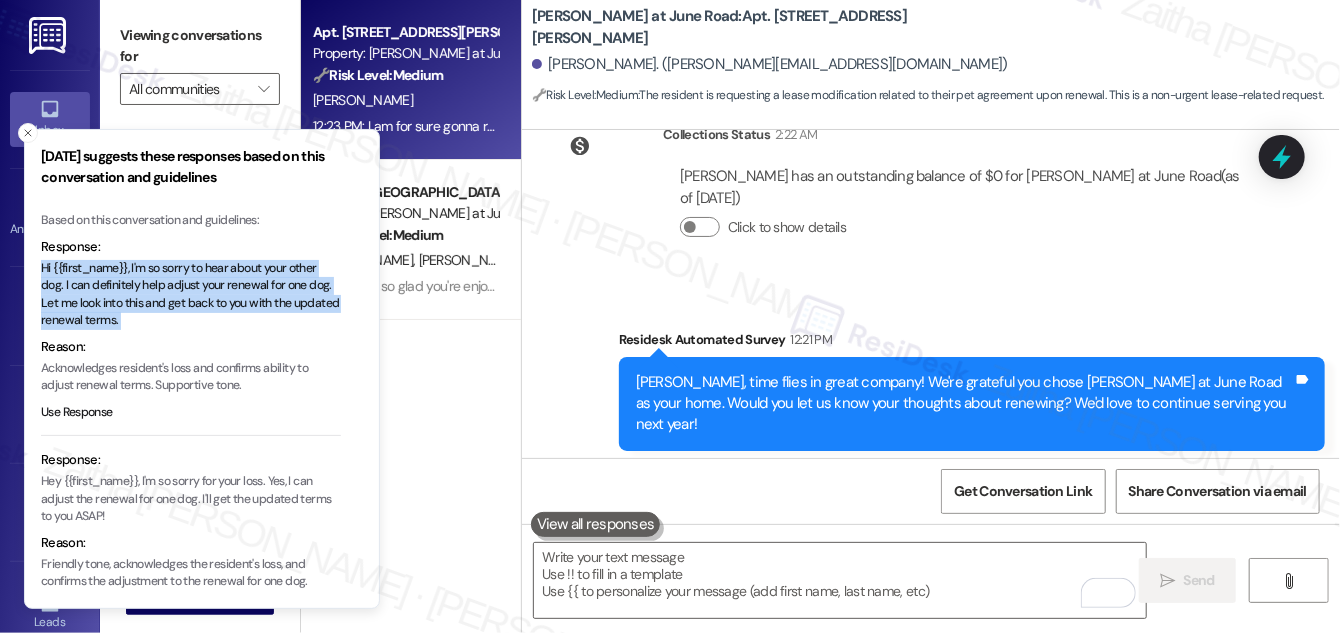 type 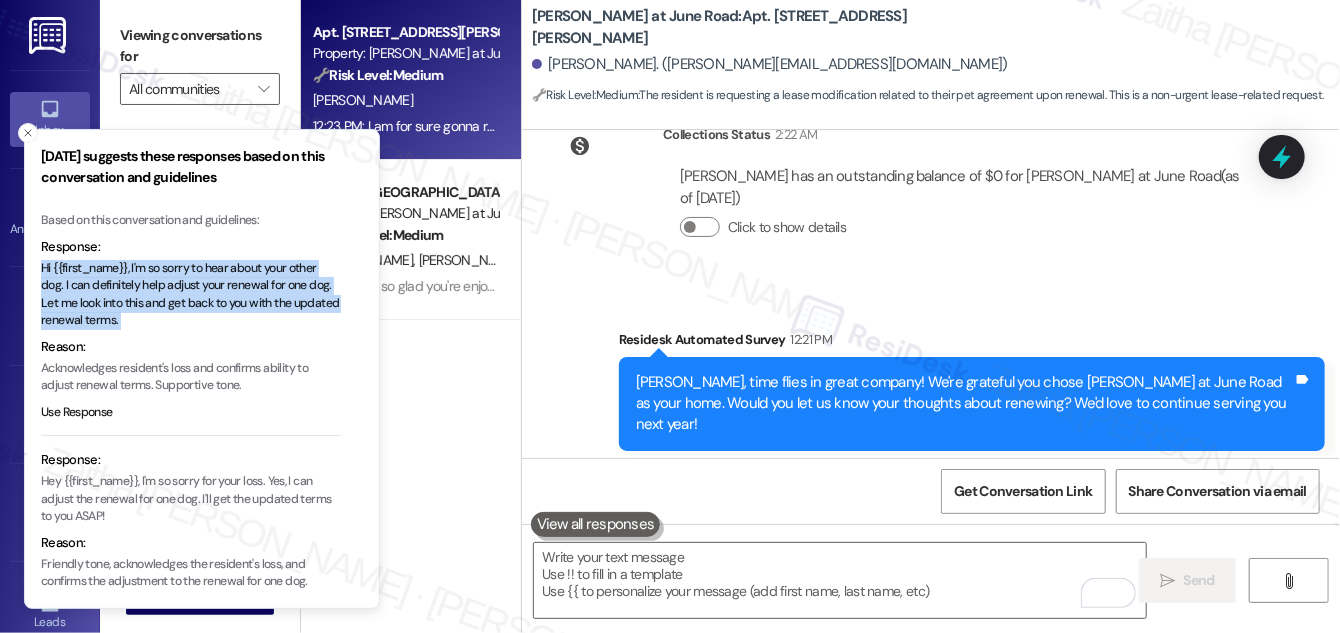 click 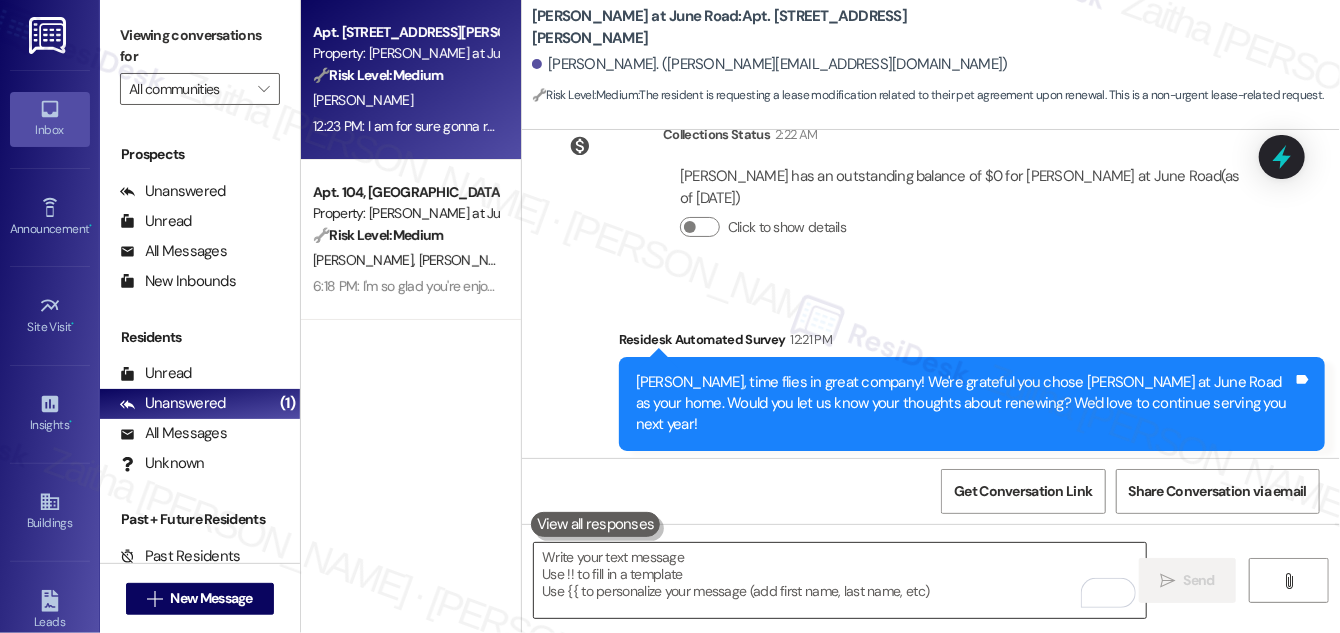 click at bounding box center (840, 580) 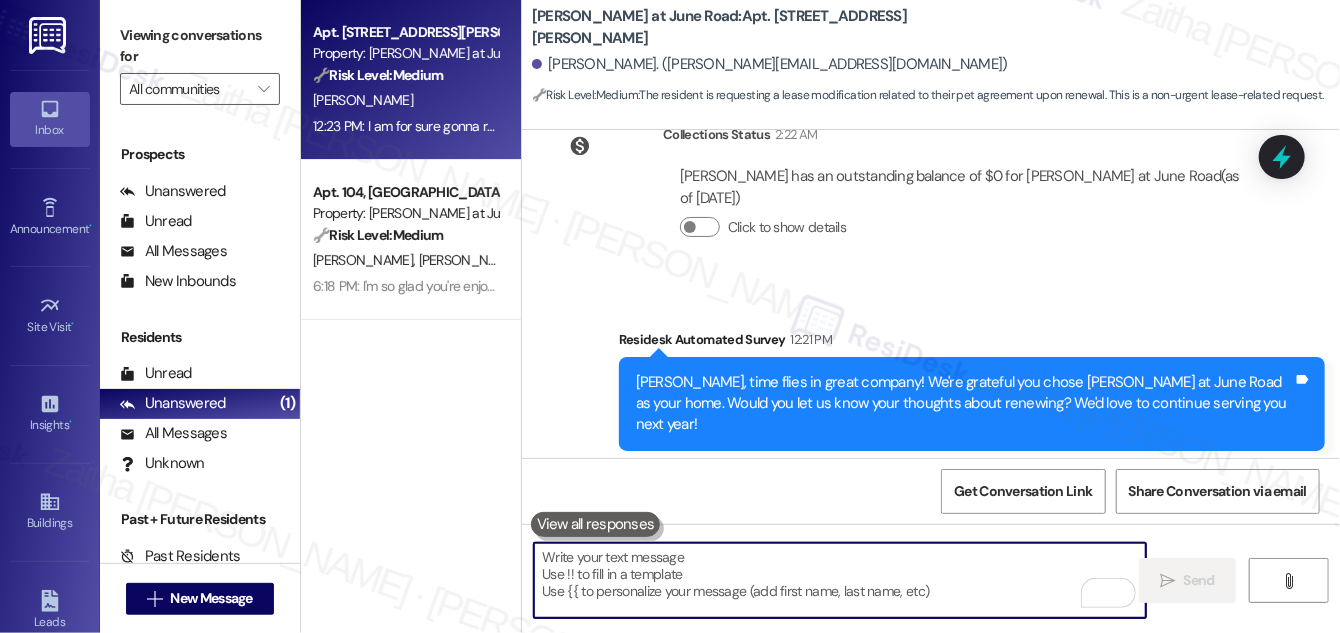 paste on "Hi {{first_name}}, I'm so sorry to hear about your other dog. I can definitely help adjust your renewal for one dog. Let me look into this and get back to you with the updated renewal terms." 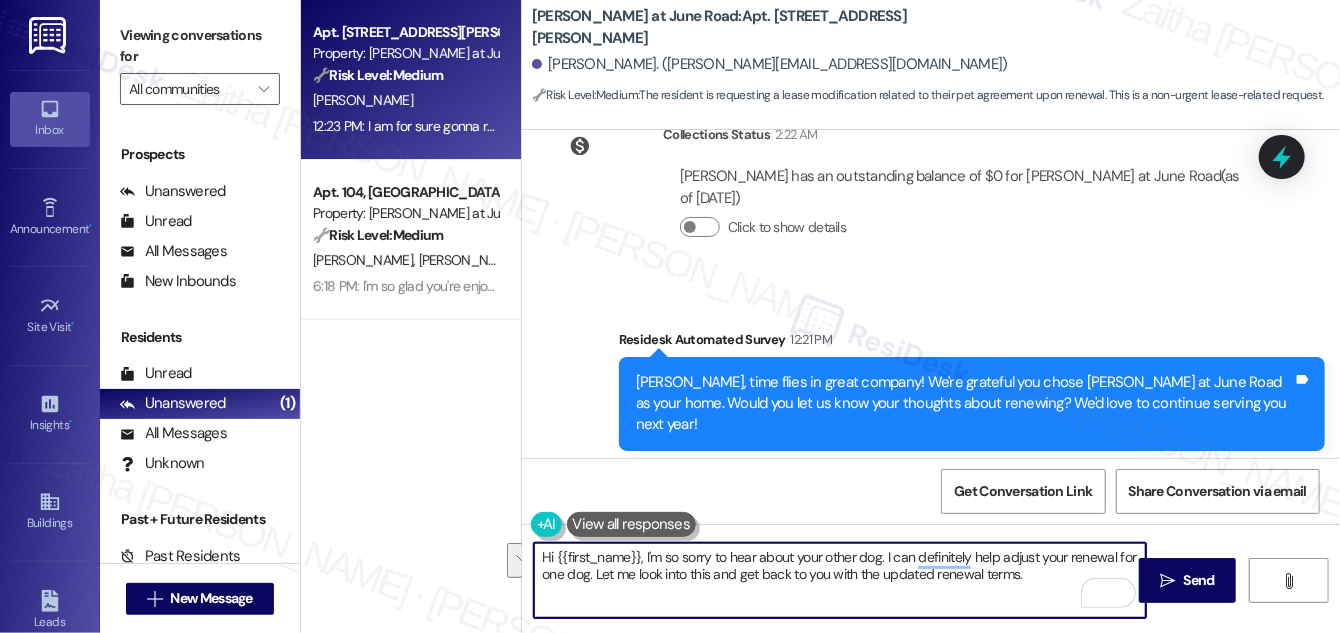 drag, startPoint x: 884, startPoint y: 554, endPoint x: 1034, endPoint y: 575, distance: 151.46286 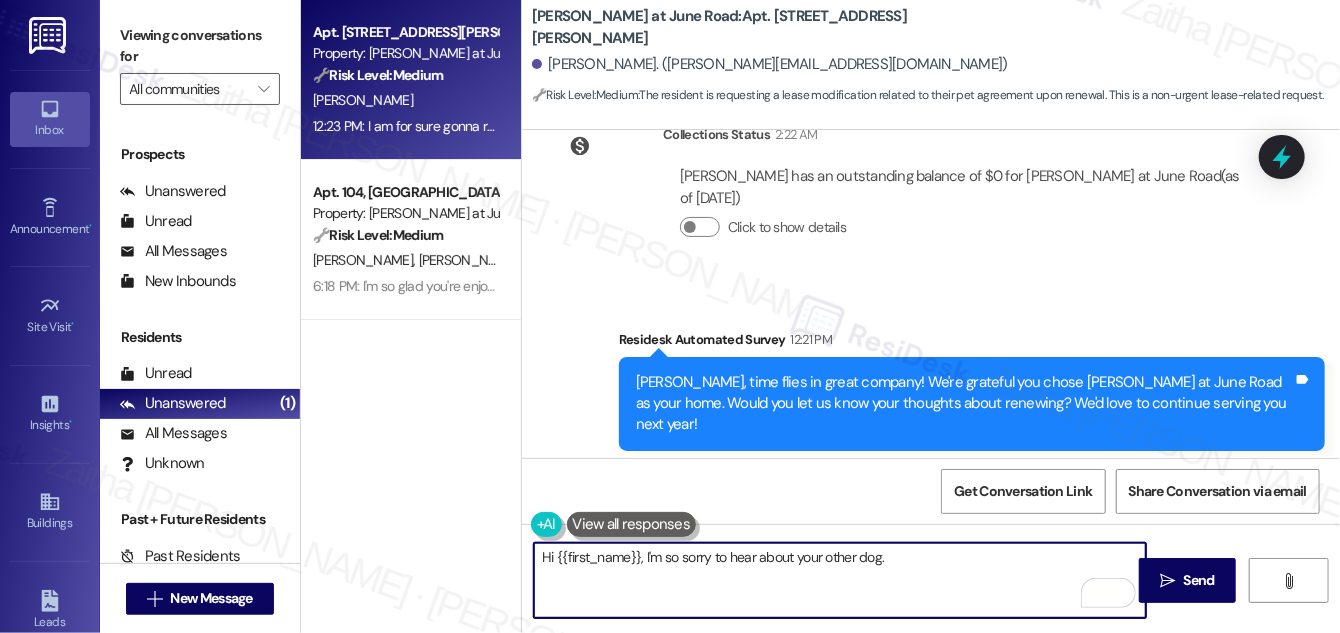 paste on "I’ll check with the team regarding your renewal and the adjustment for just one dog. I’ll follow up with you as soon as I have an update." 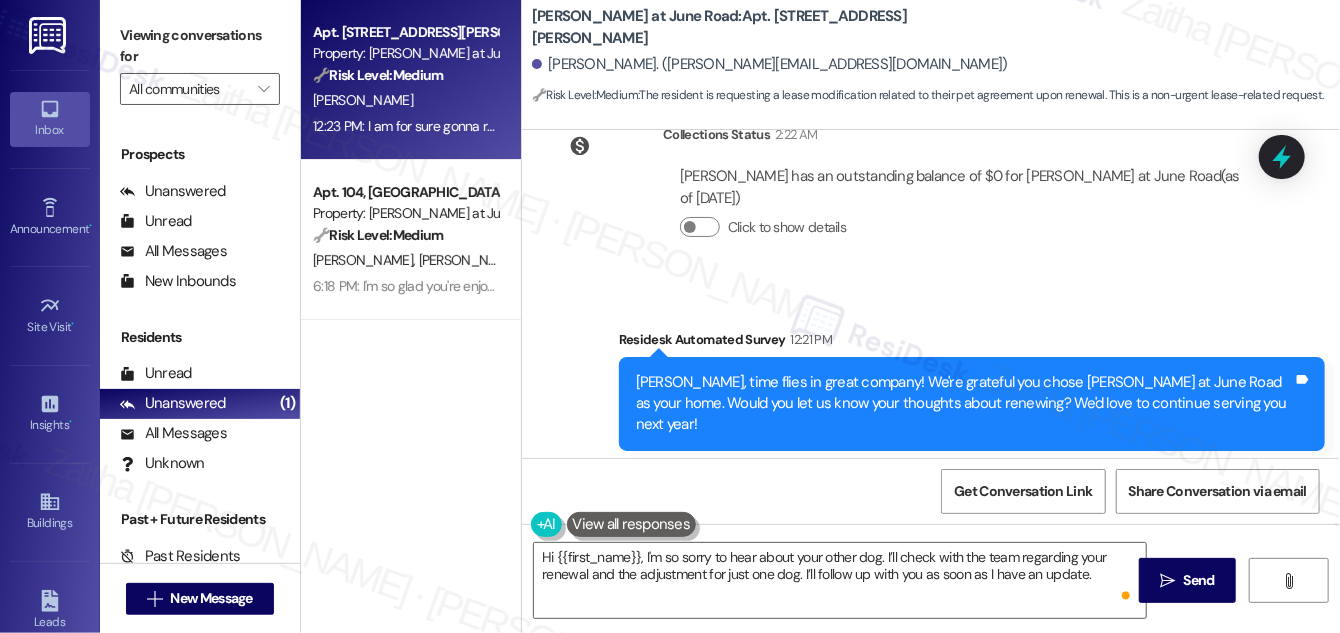 click at bounding box center (632, 524) 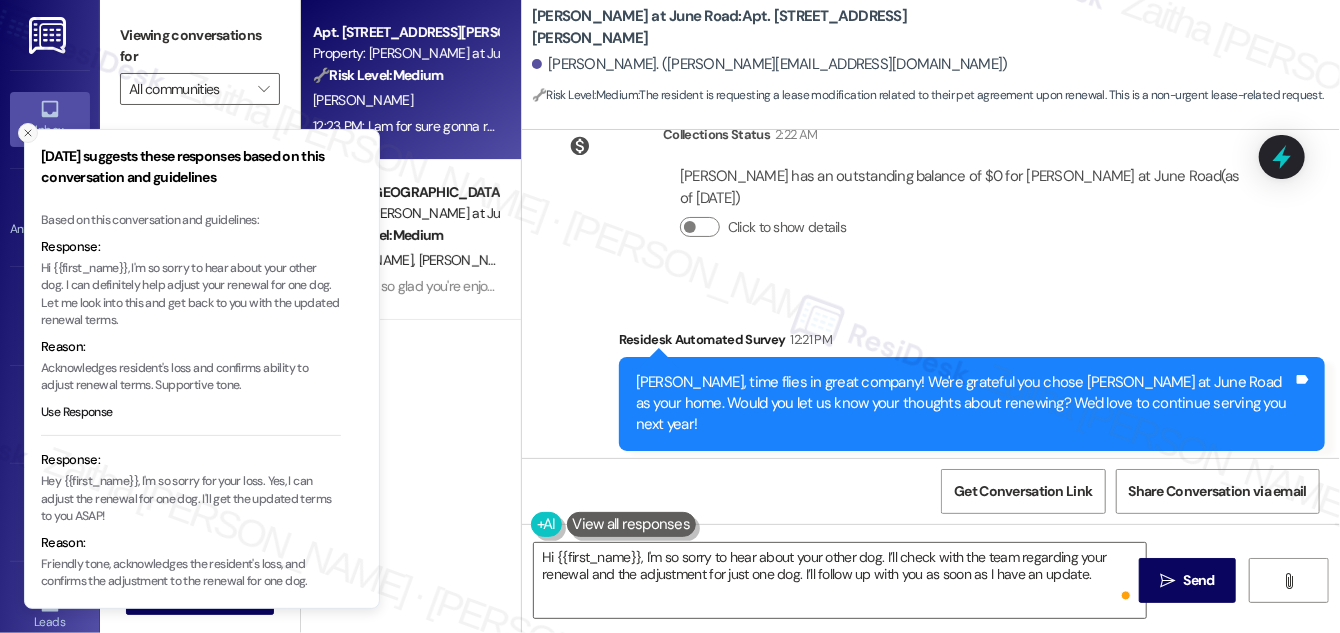 click 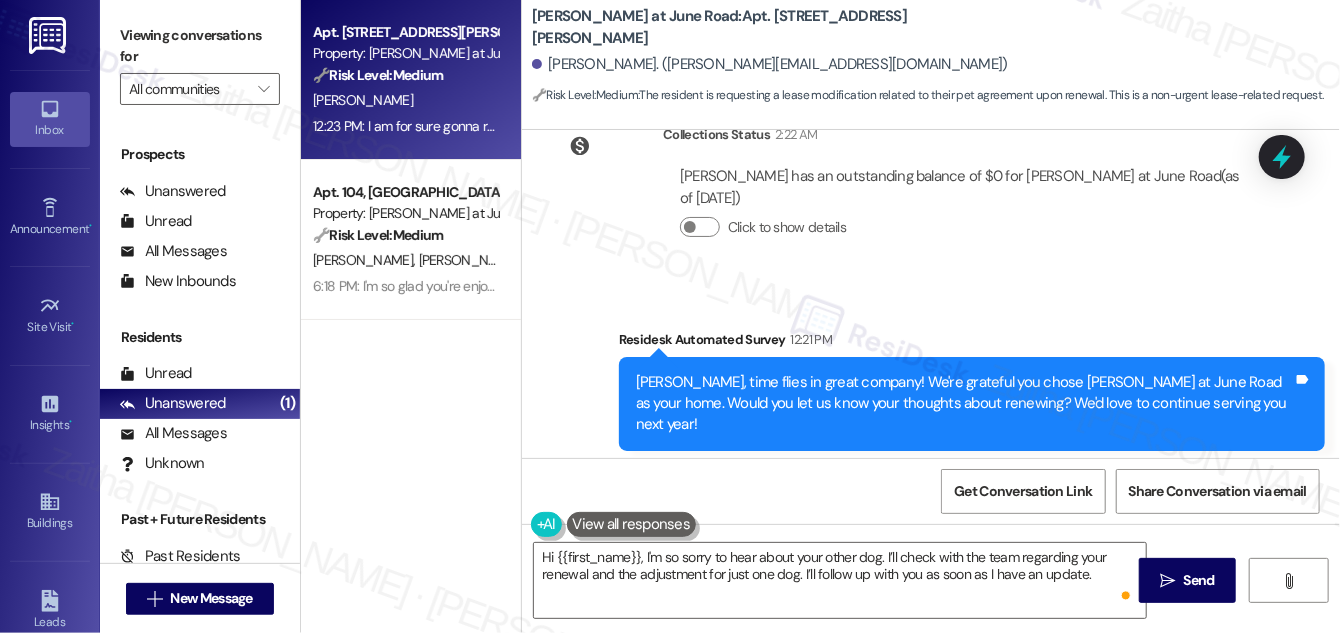 scroll, scrollTop: 10739, scrollLeft: 0, axis: vertical 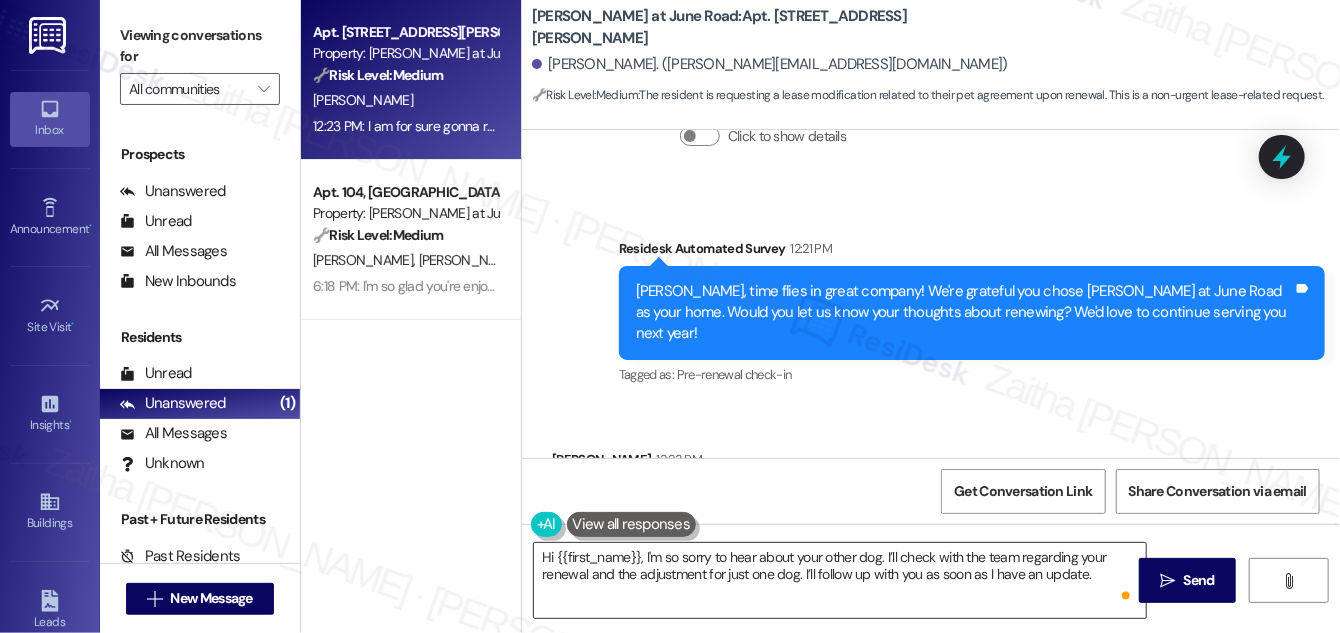 click on "Hi {{first_name}}, I'm so sorry to hear about your other dog. I’ll check with the team regarding your renewal and the adjustment for just one dog. I’ll follow up with you as soon as I have an update." at bounding box center (840, 580) 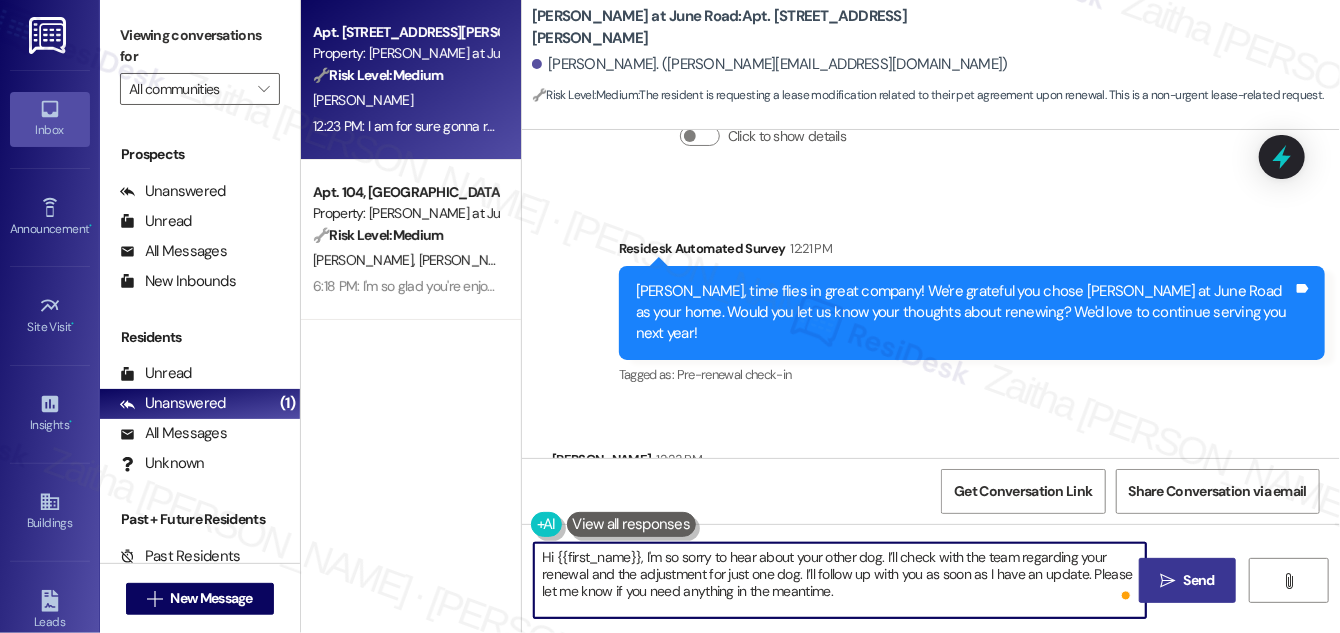 type on "Hi {{first_name}}, I'm so sorry to hear about your other dog. I’ll check with the team regarding your renewal and the adjustment for just one dog. I’ll follow up with you as soon as I have an update. Please let me know if you need anything in the meantime." 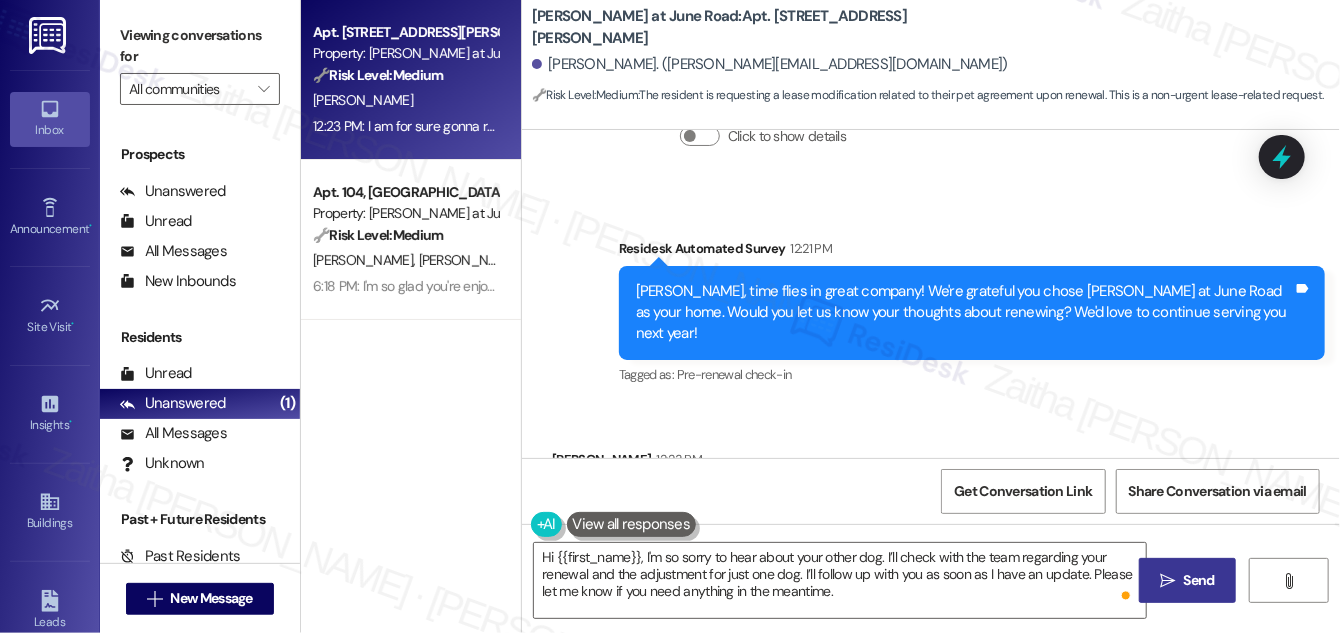 click on "Send" at bounding box center [1199, 580] 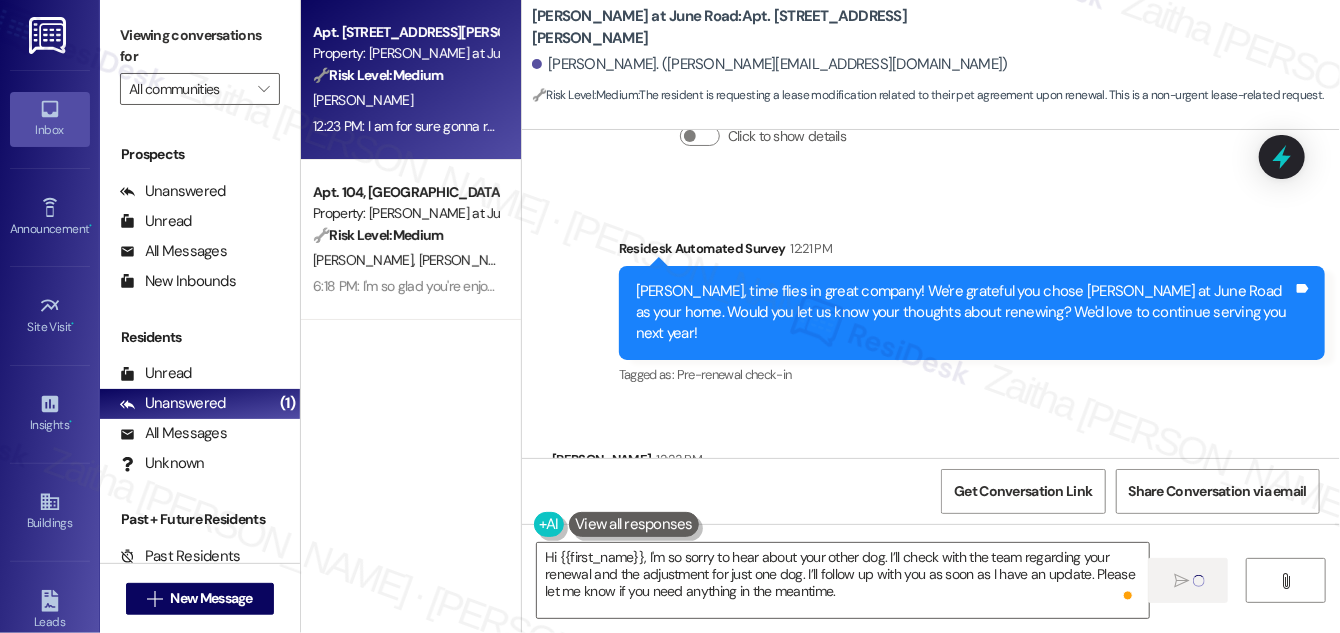 type 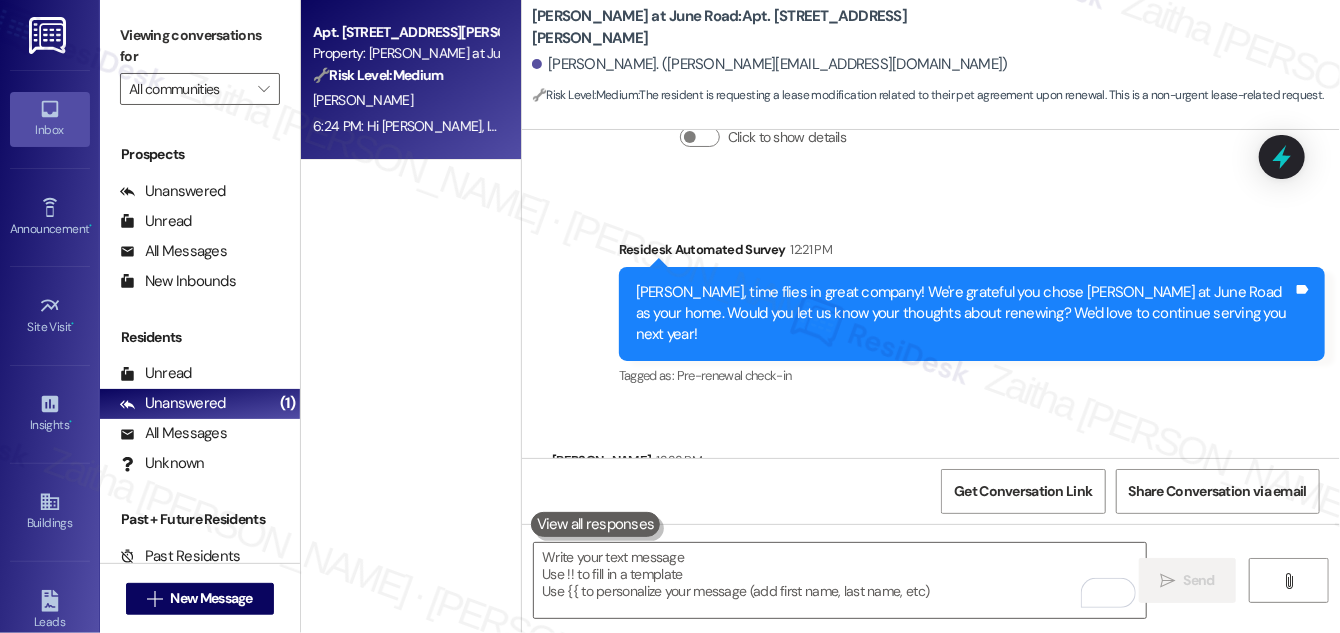 scroll, scrollTop: 10922, scrollLeft: 0, axis: vertical 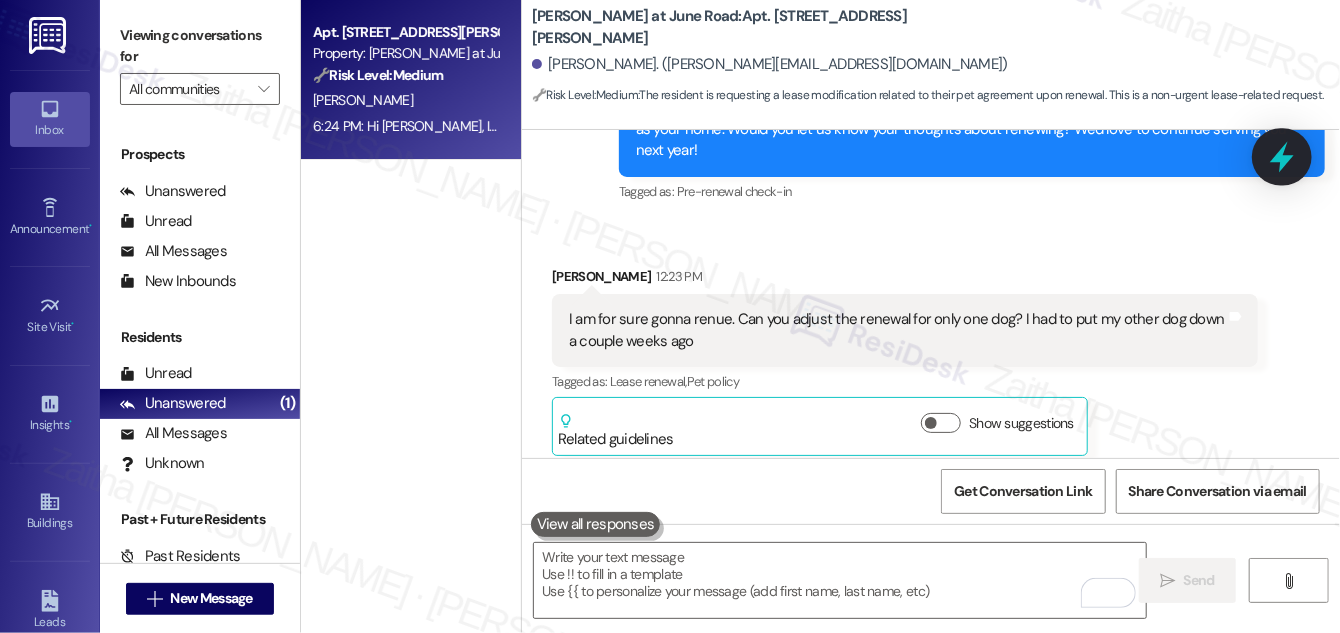 click 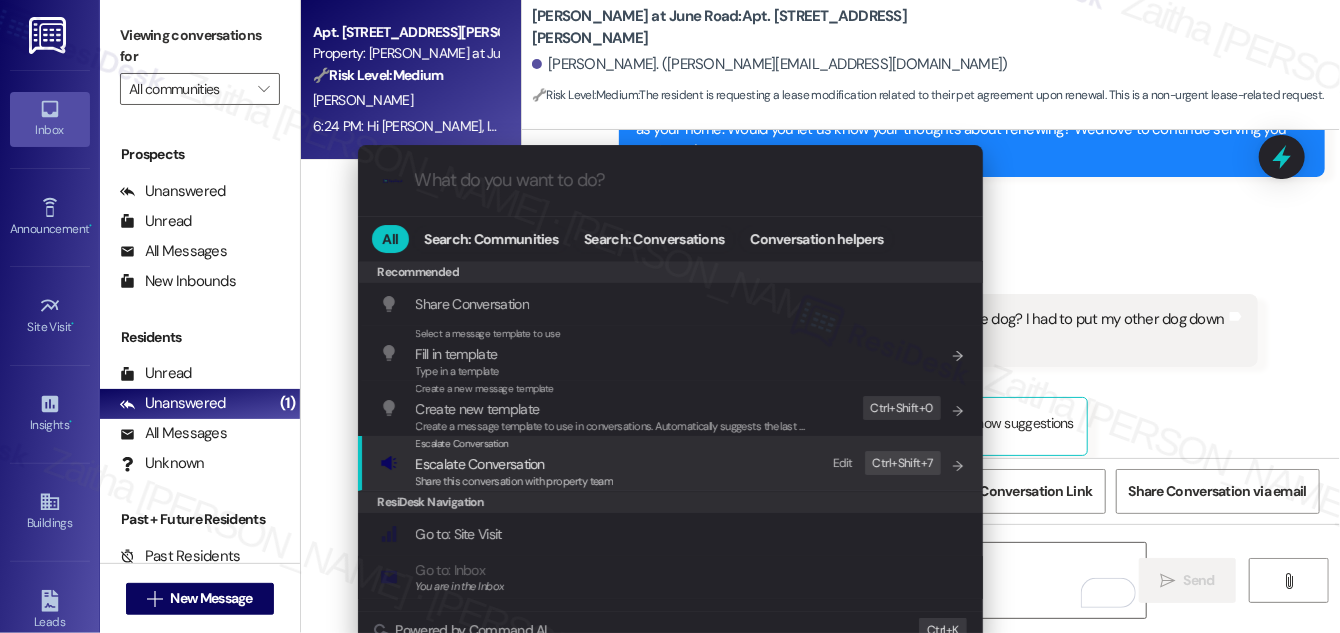 click on "Escalate Conversation" at bounding box center (480, 464) 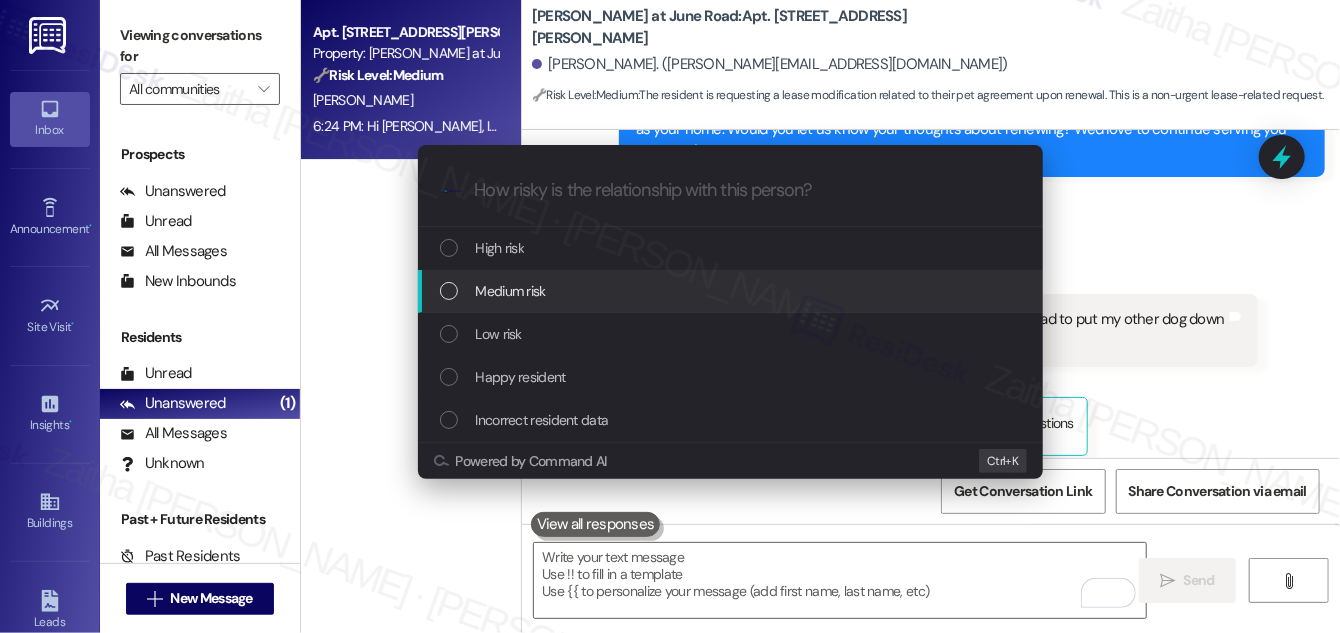 click on "Medium risk" at bounding box center (732, 291) 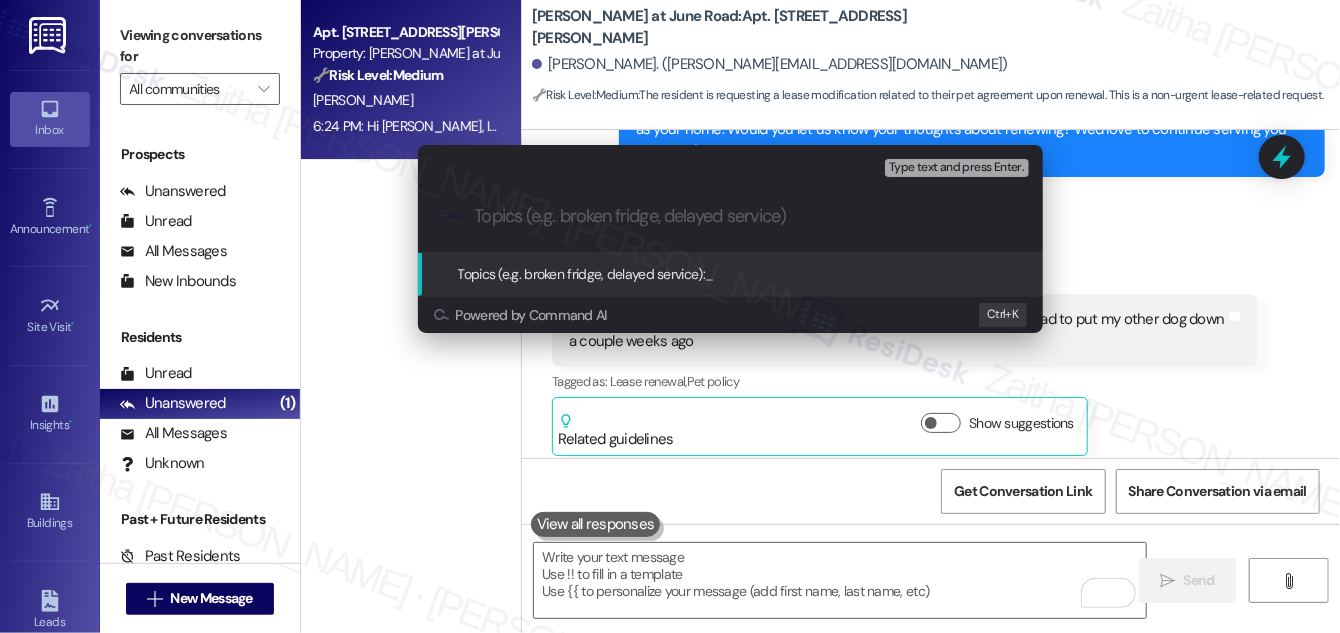 paste on "Renewal and Pet Update" 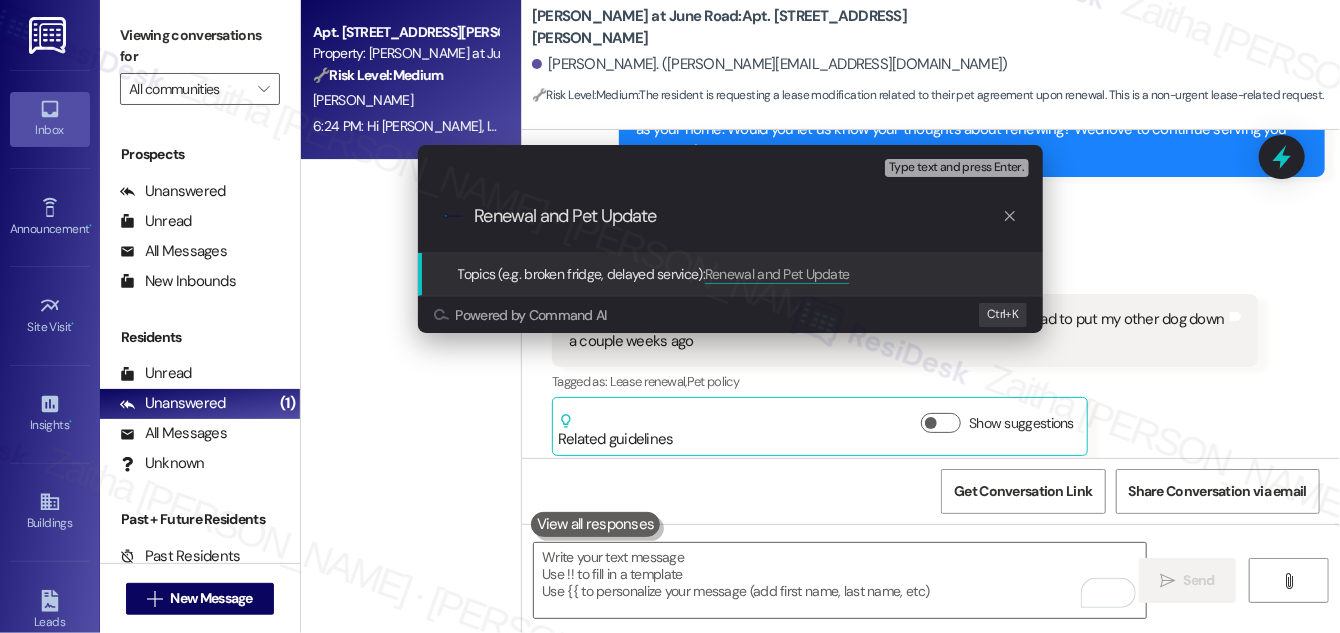 click on "Renewal and Pet Update" at bounding box center [738, 216] 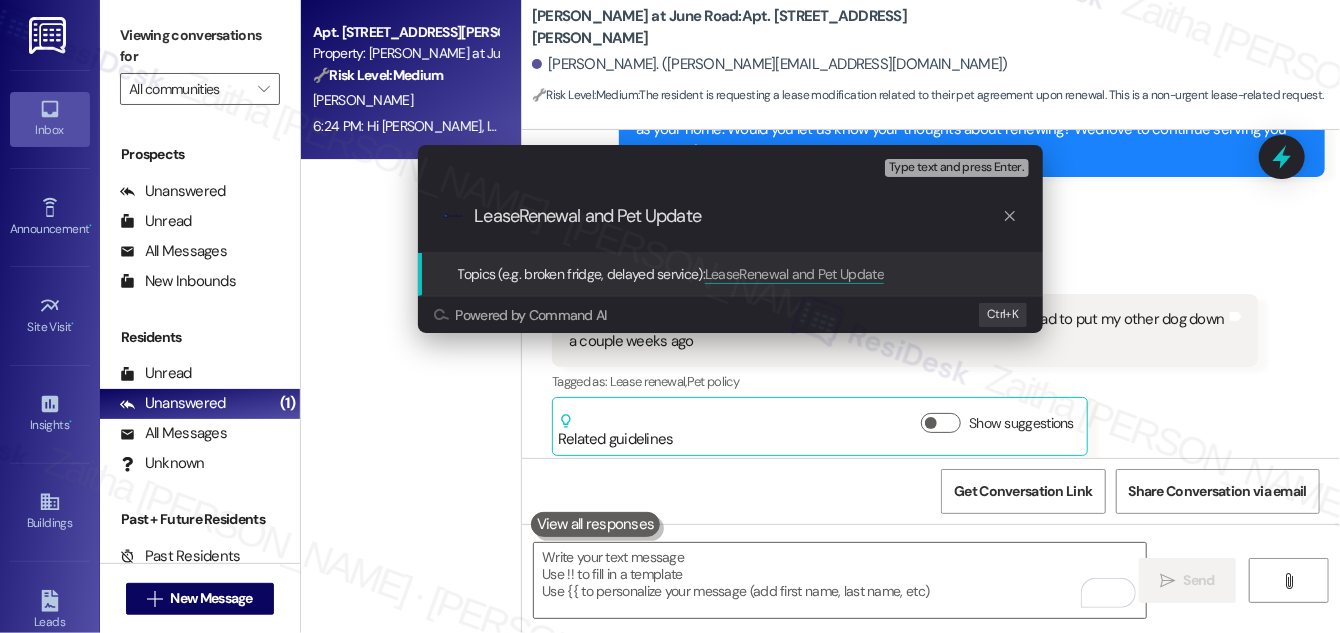 type on "Lease Renewal and Pet Update" 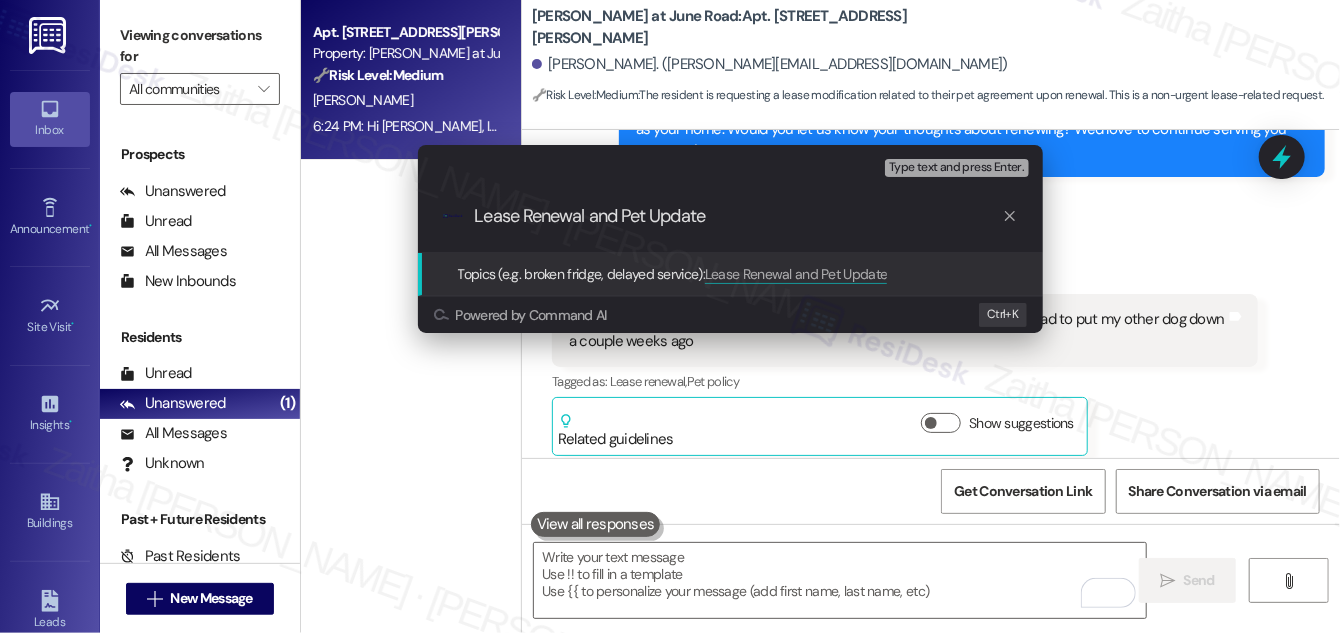 click on "Lease Renewal and Pet Update" at bounding box center [738, 216] 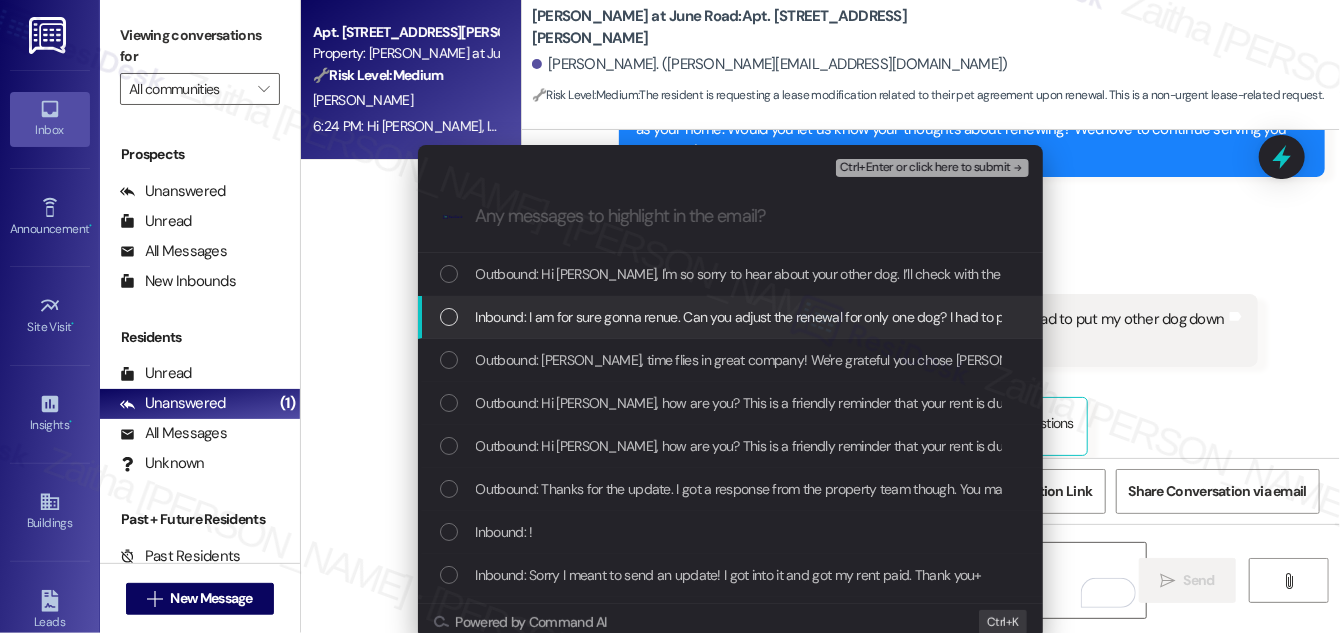 type 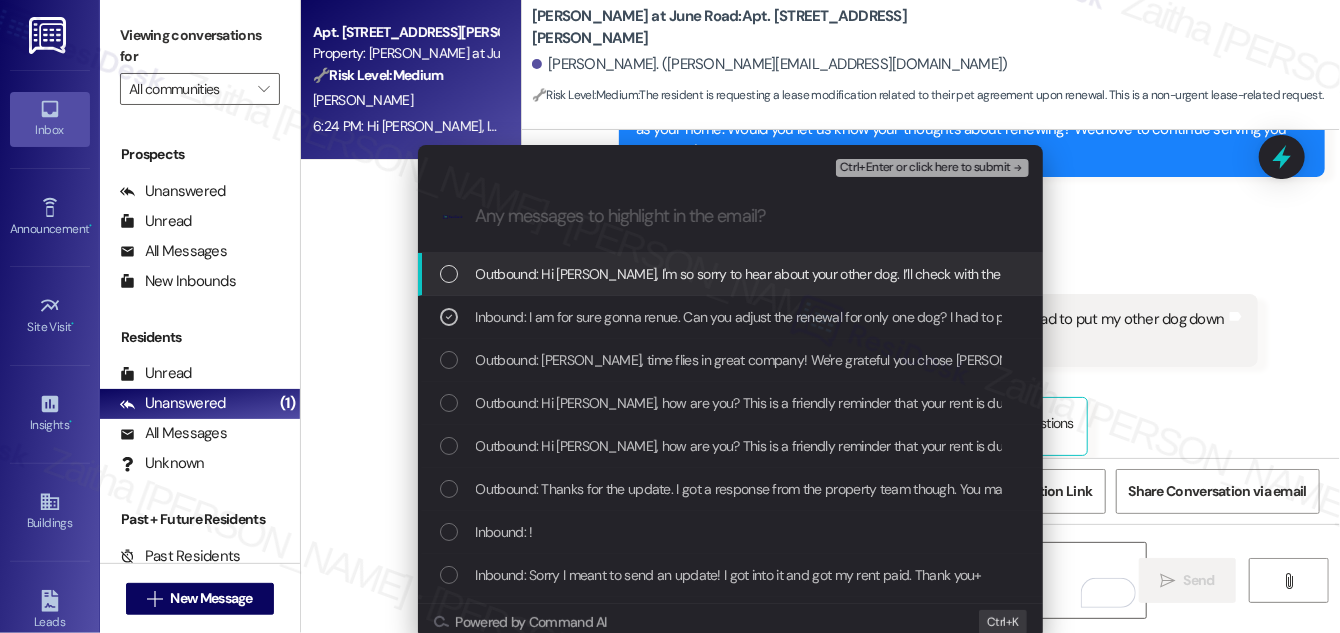 click on "Ctrl+Enter or click here to submit" at bounding box center [925, 168] 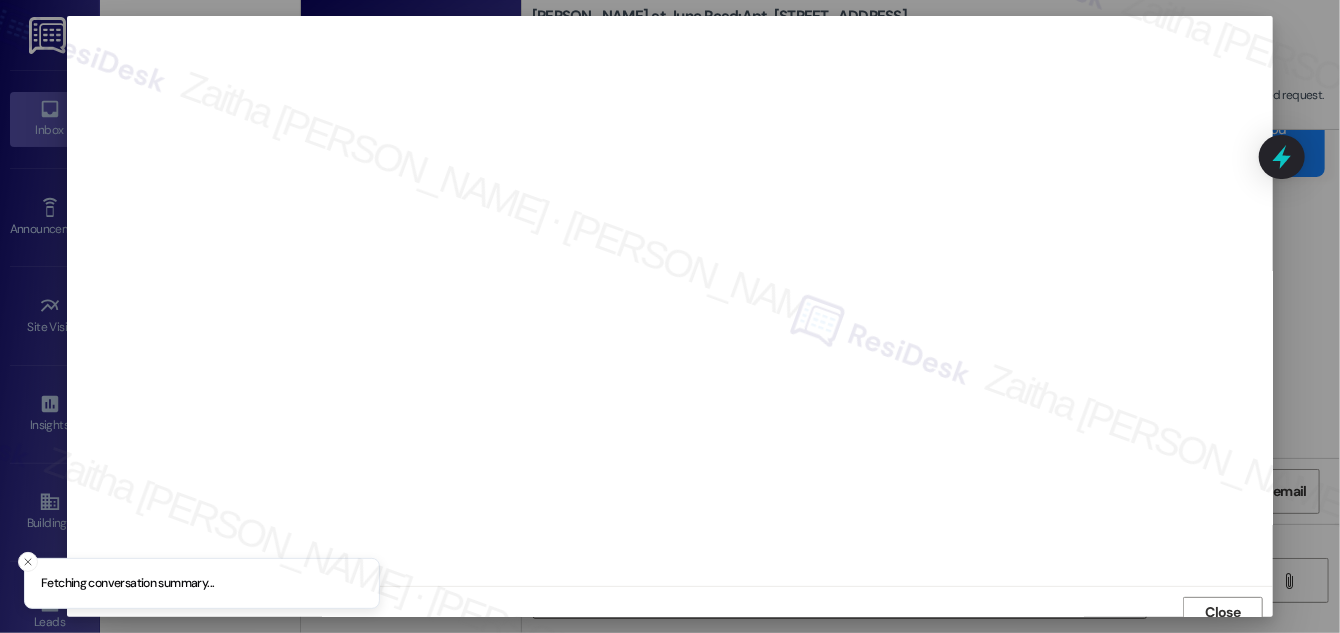 scroll, scrollTop: 11, scrollLeft: 0, axis: vertical 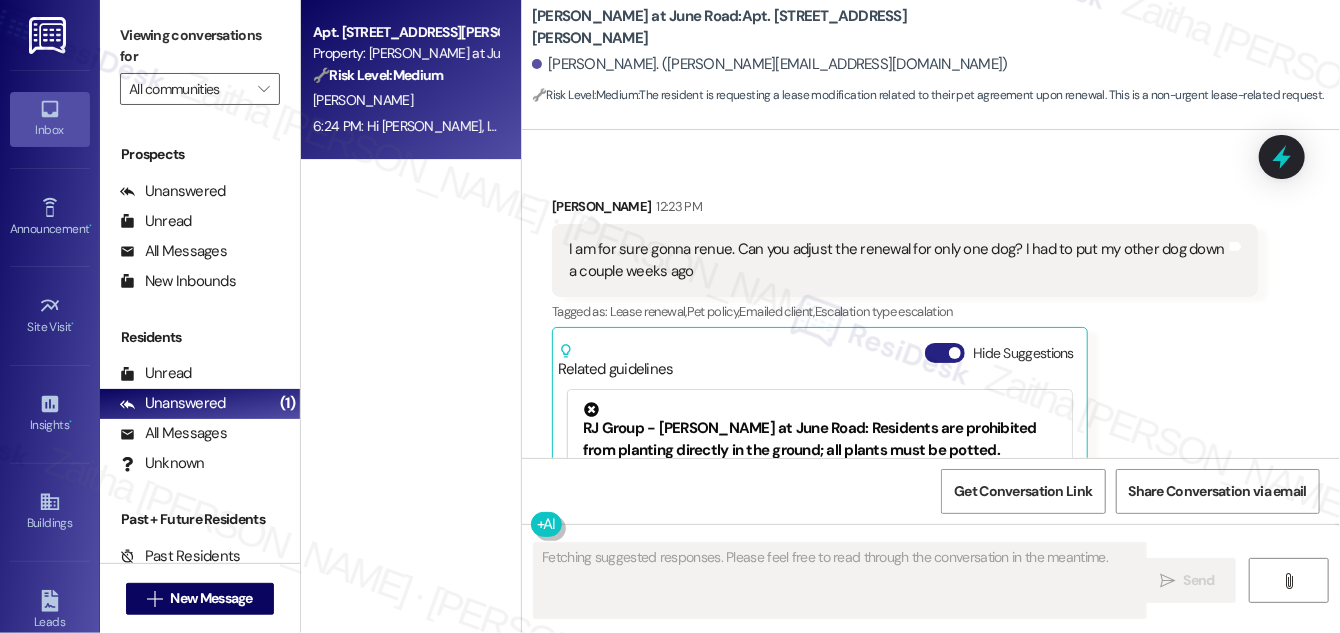 click on "Hide Suggestions" at bounding box center [945, 353] 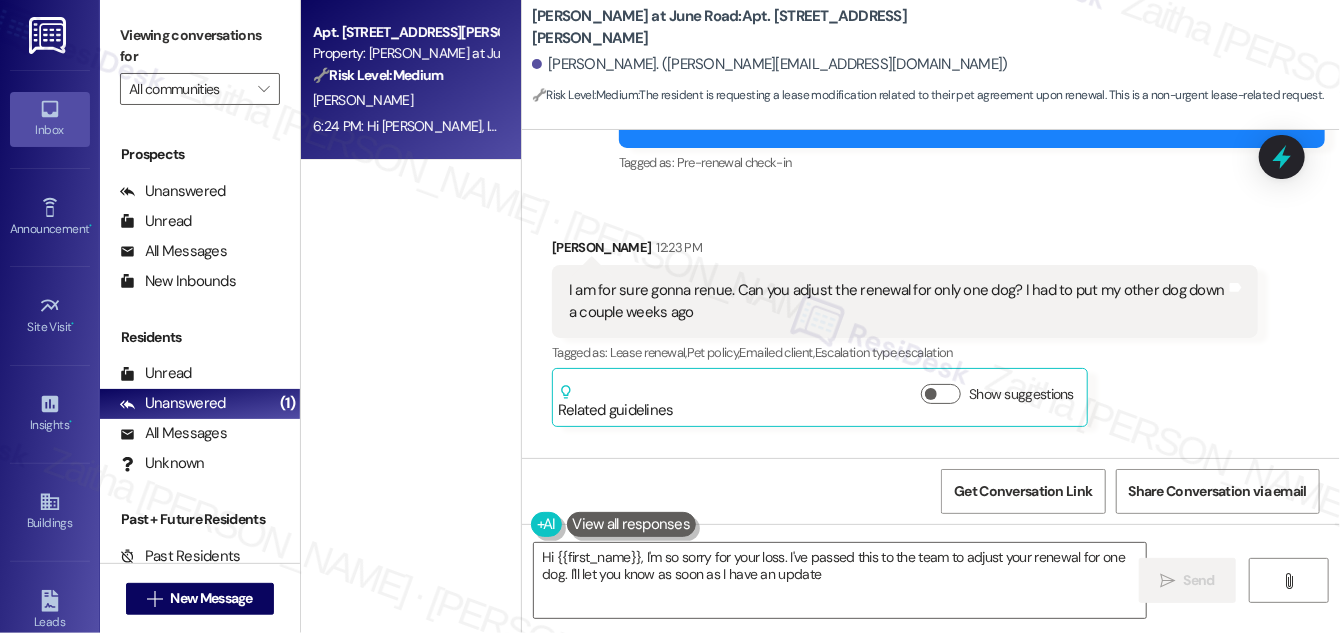 type on "Hi {{first_name}}, I'm so sorry for your loss. I've passed this to the team to adjust your renewal for one dog. I'll let you know as soon as I have an update!" 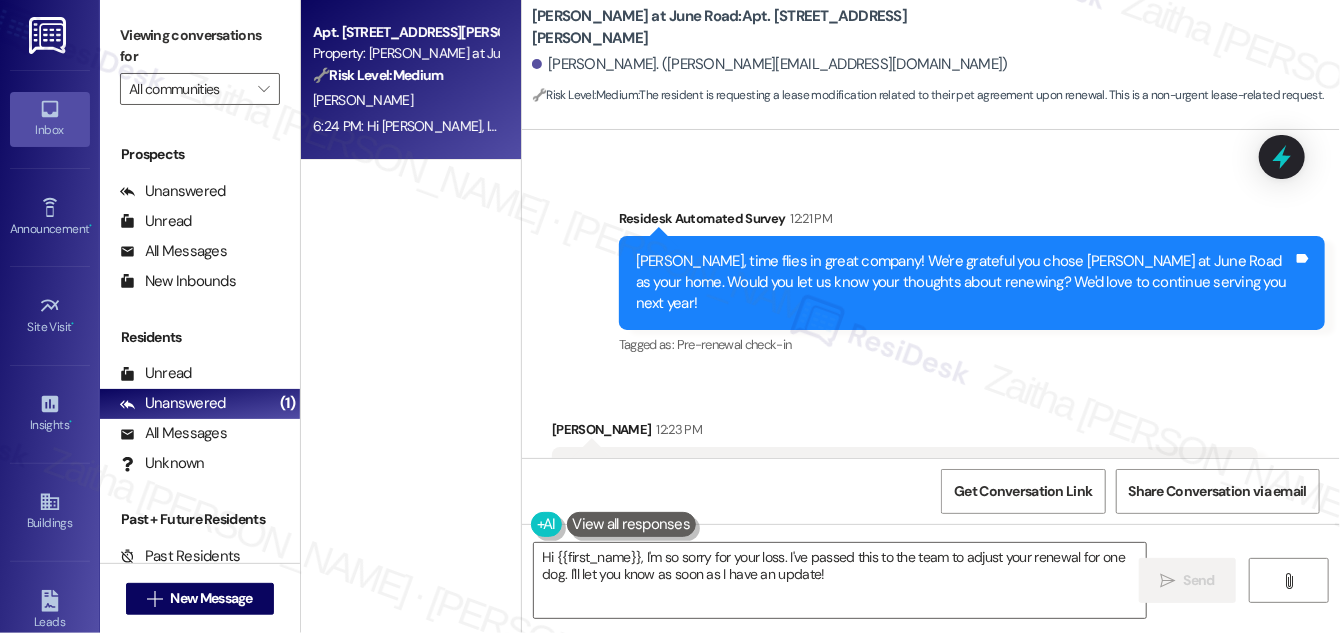 scroll, scrollTop: 10951, scrollLeft: 0, axis: vertical 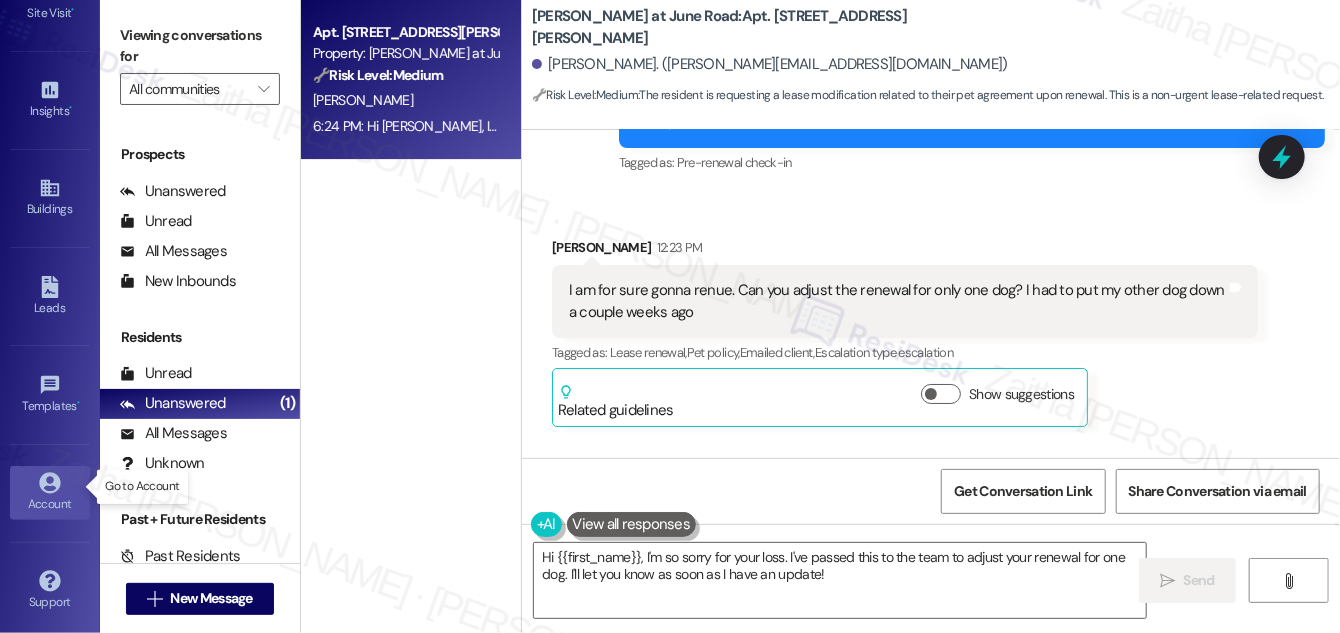 click 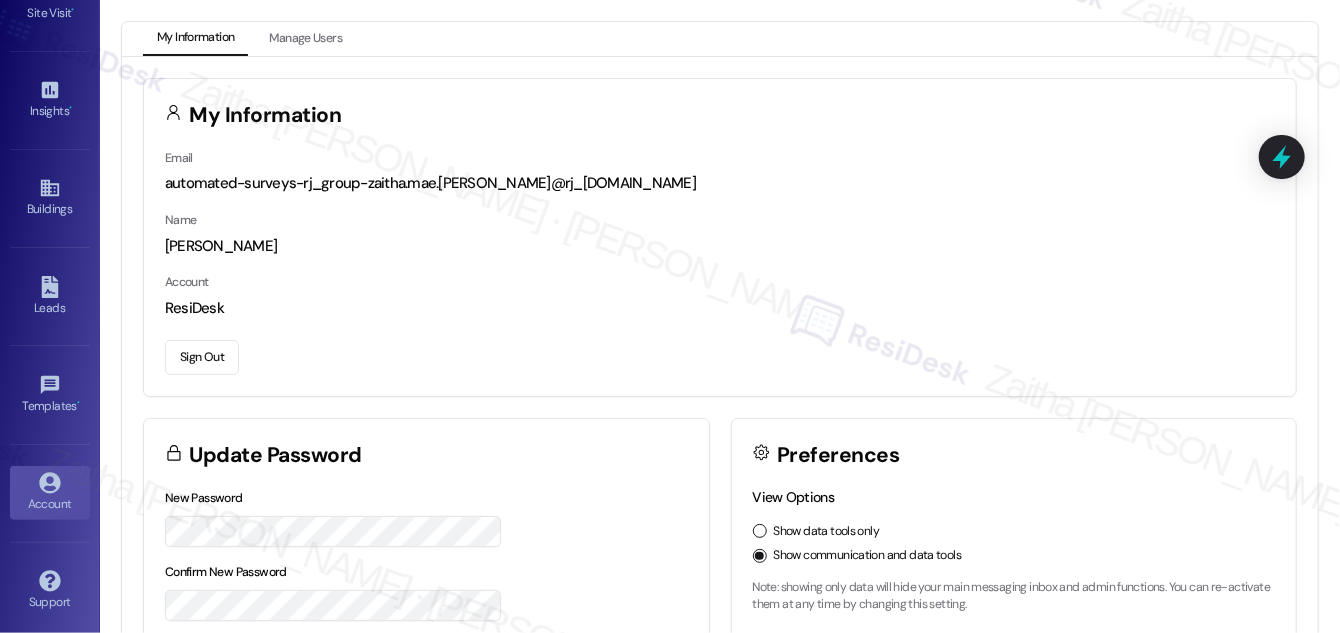 click on "Sign Out" at bounding box center [202, 357] 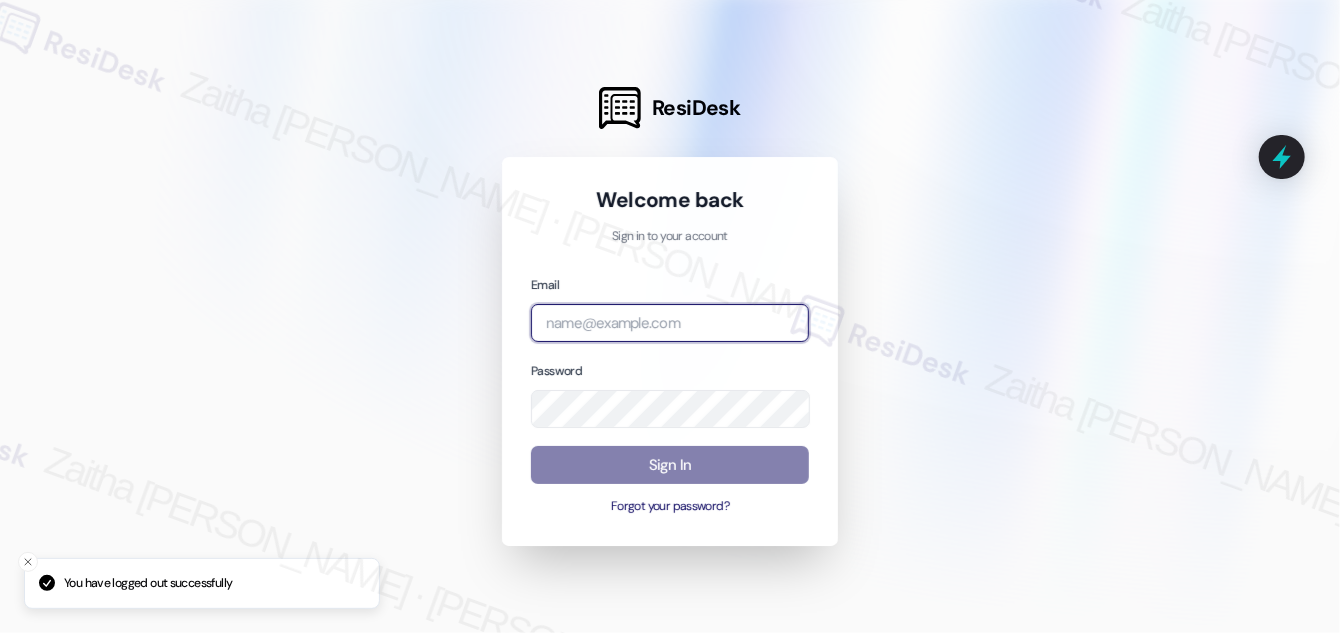 click at bounding box center (670, 323) 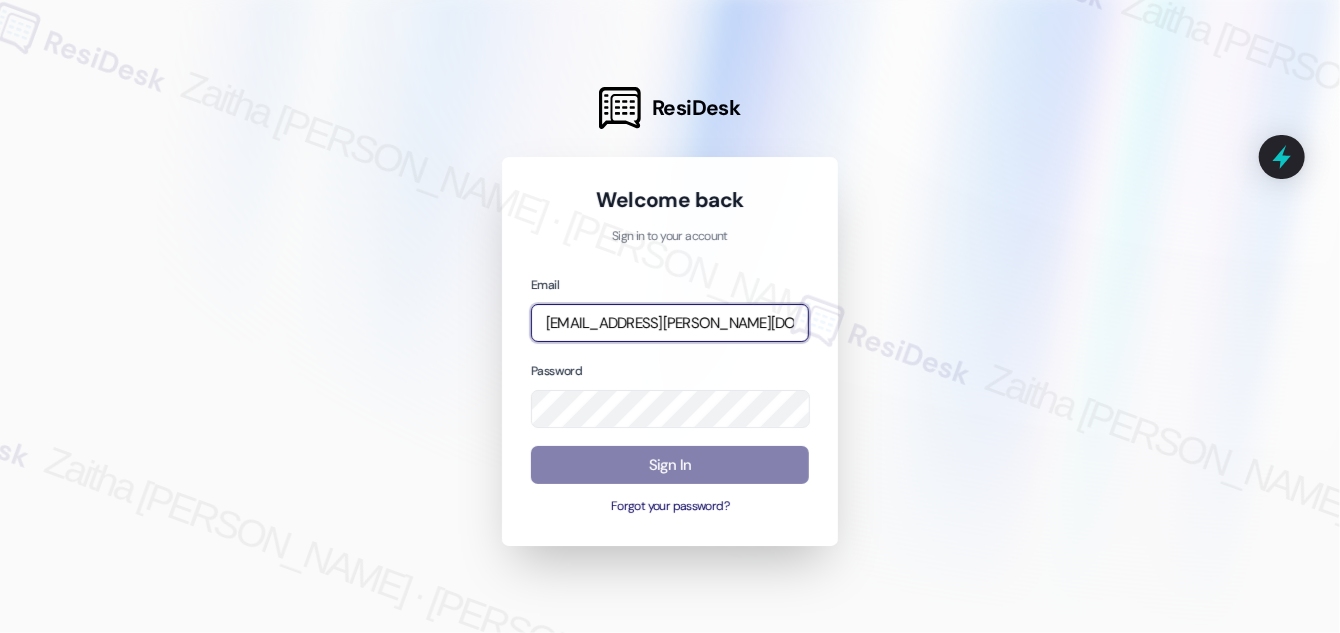 type on "[EMAIL_ADDRESS][PERSON_NAME][DOMAIN_NAME]" 